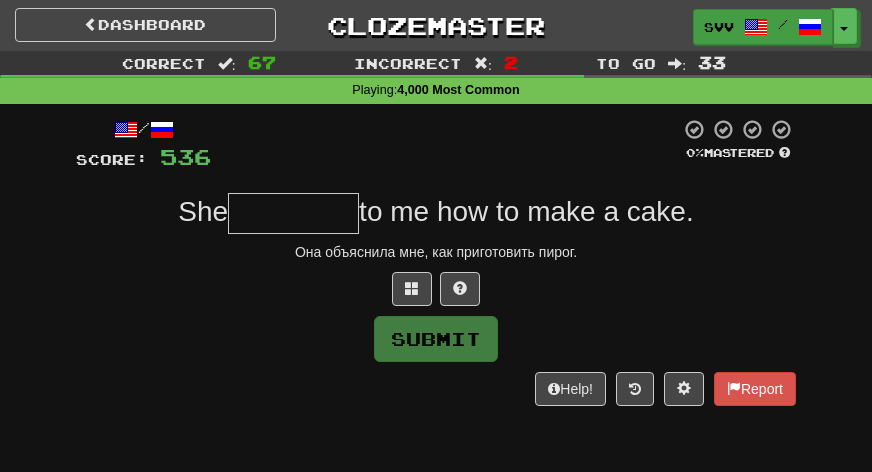 scroll, scrollTop: 0, scrollLeft: 0, axis: both 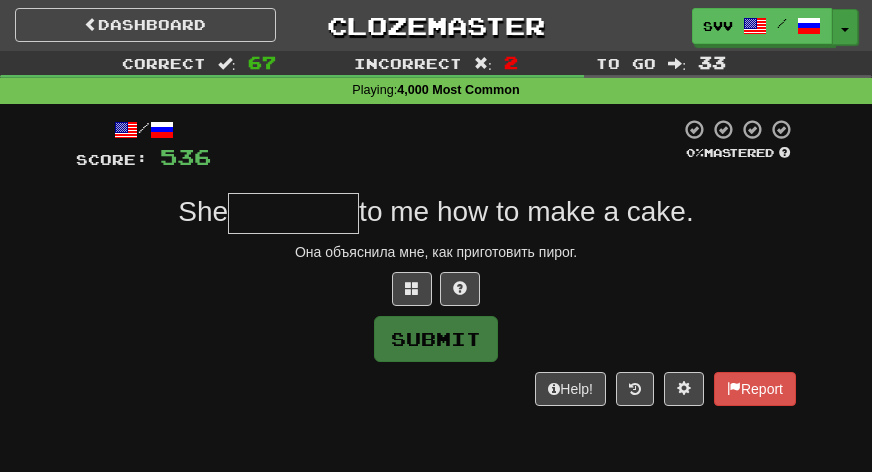 click on "Toggle Dropdown" at bounding box center (845, 27) 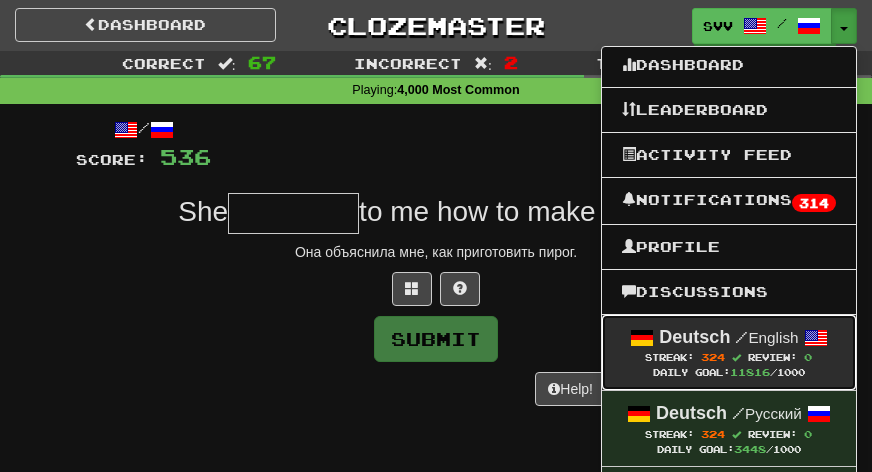 click on "/" at bounding box center (741, 337) 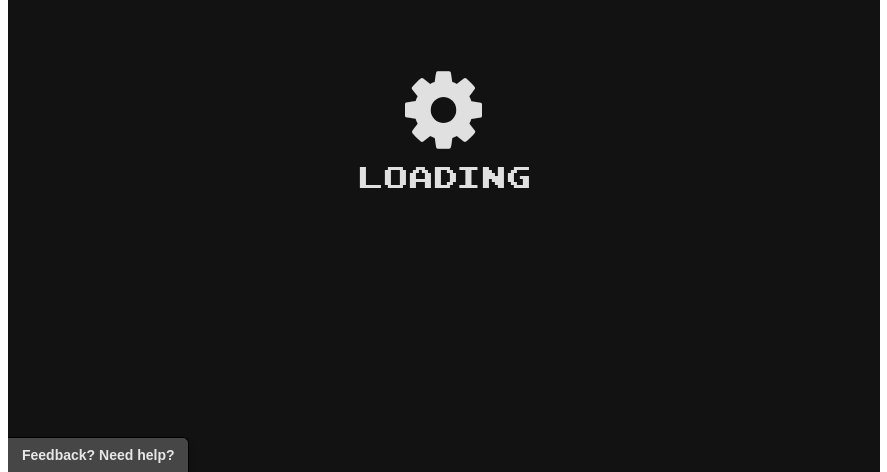 scroll, scrollTop: 0, scrollLeft: 0, axis: both 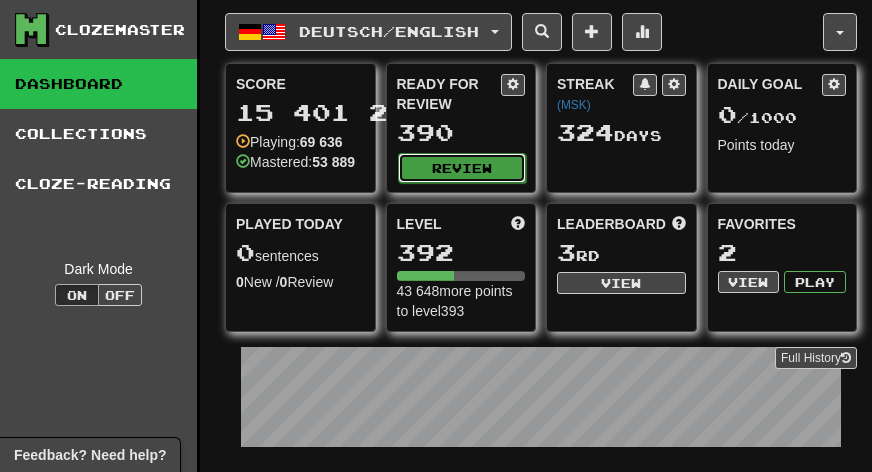 click on "Review" at bounding box center [462, 168] 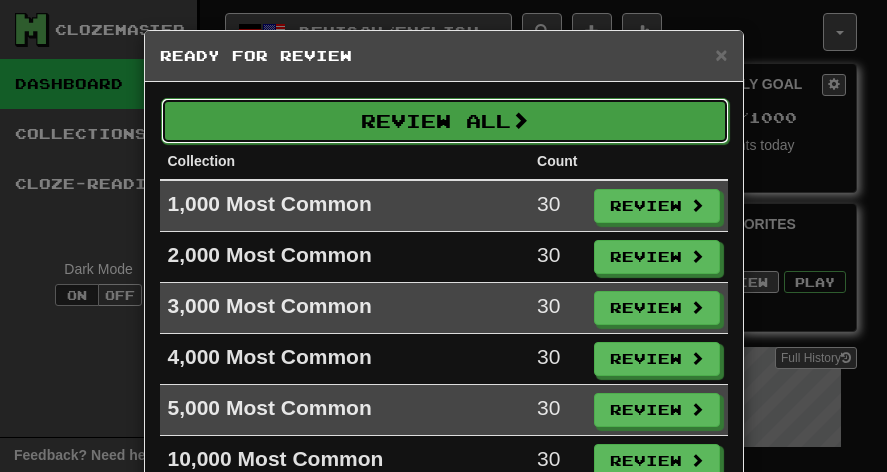 click on "Review All" at bounding box center [445, 121] 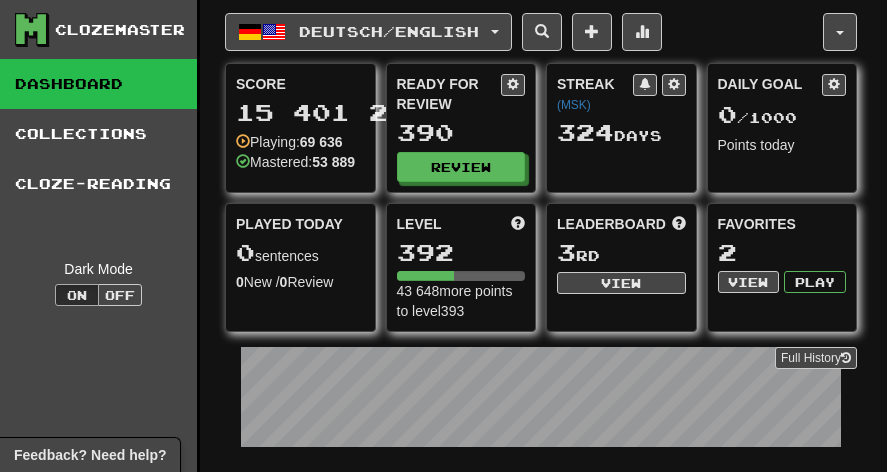 select on "***" 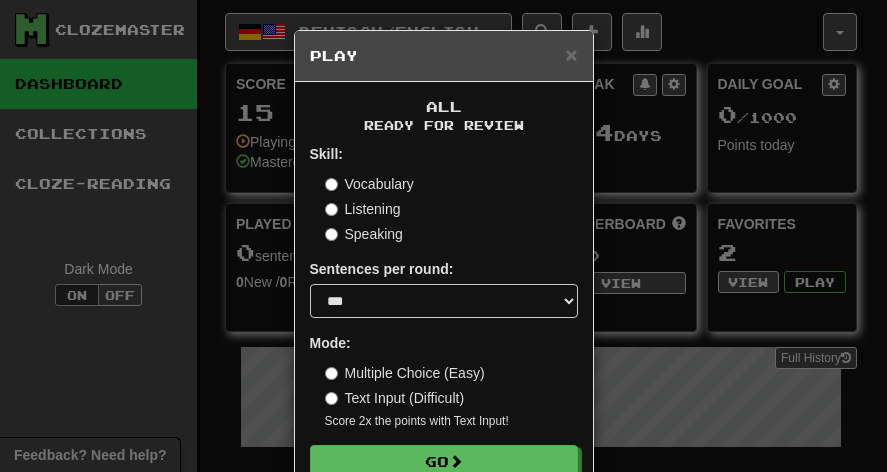scroll, scrollTop: 53, scrollLeft: 0, axis: vertical 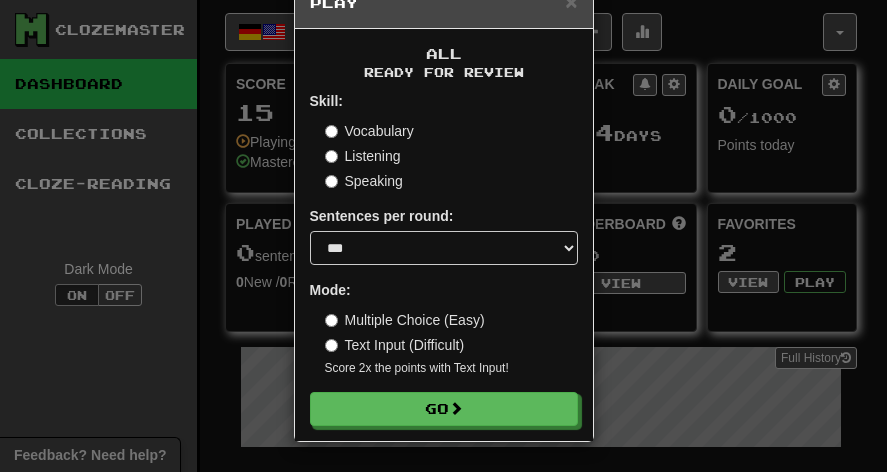 click on "Skill: Vocabulary Listening Speaking Sentences per round: * ** ** ** ** ** *** ******** Mode: Multiple Choice (Easy) Text Input (Difficult) Score 2x the points with Text Input ! Go" at bounding box center (444, 258) 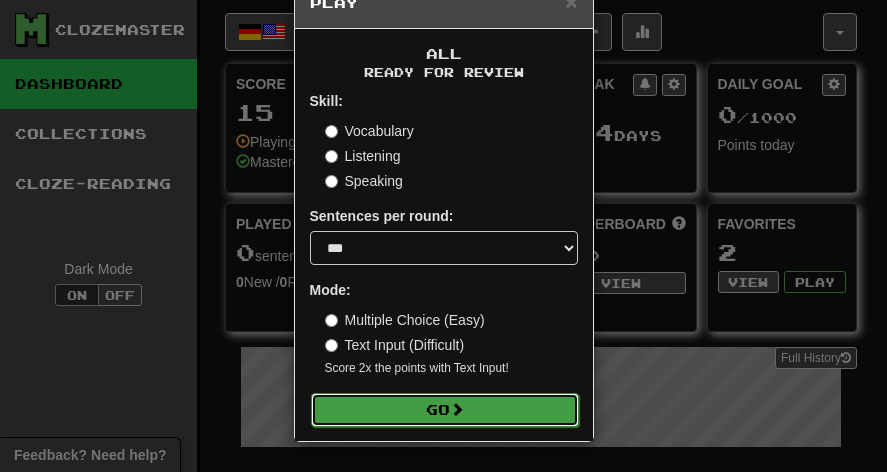 click on "Go" at bounding box center (445, 410) 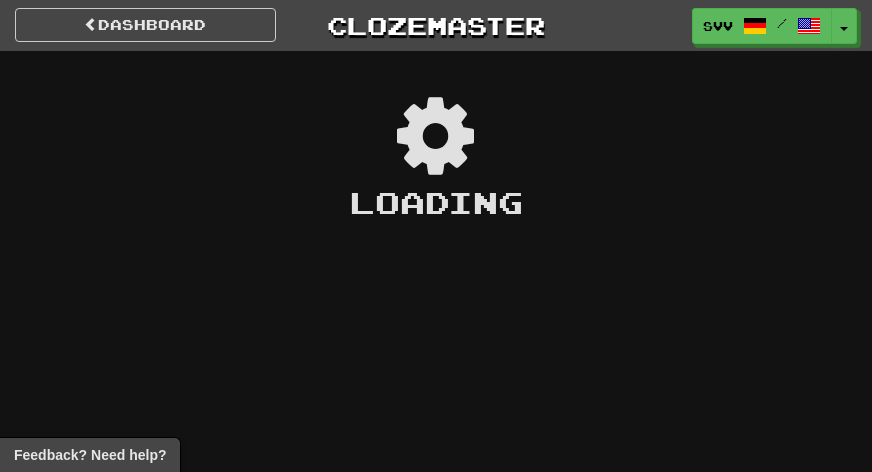 scroll, scrollTop: 0, scrollLeft: 0, axis: both 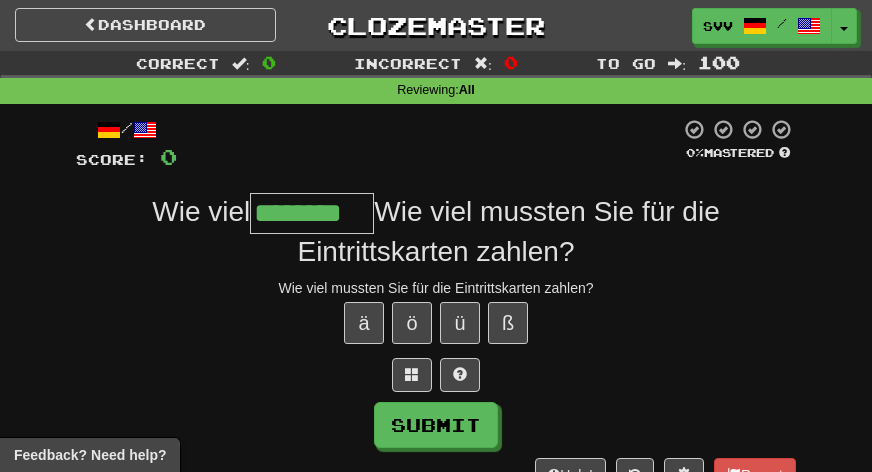 type on "********" 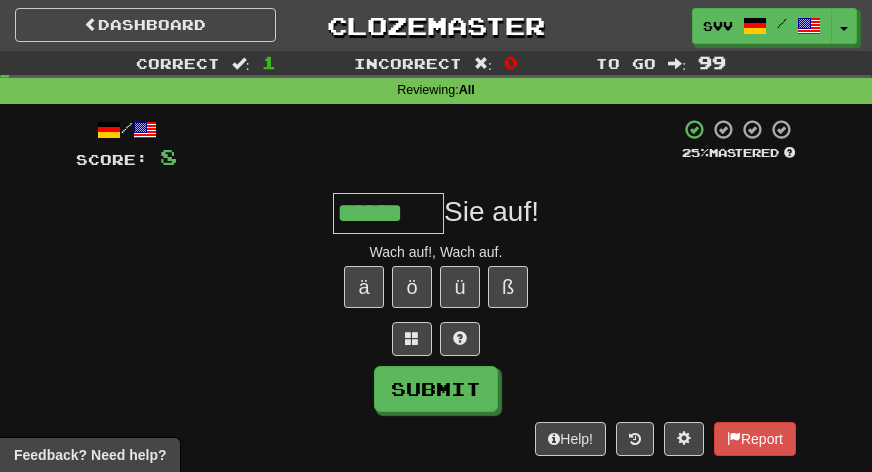 type on "******" 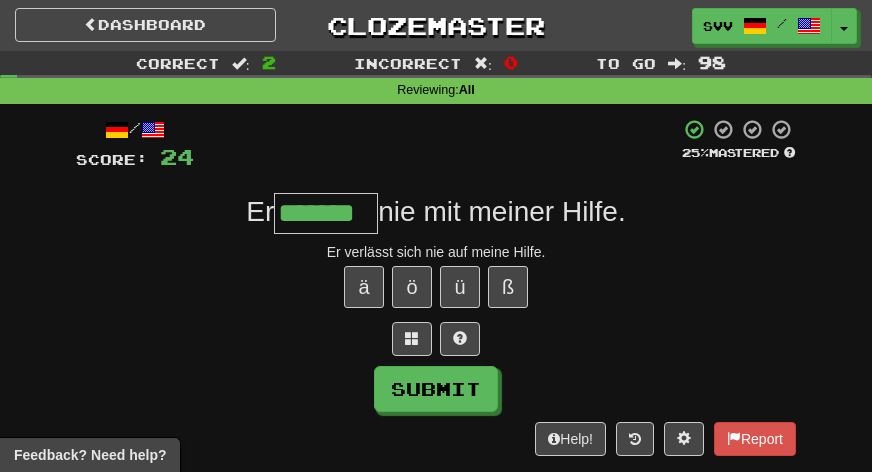 type on "*******" 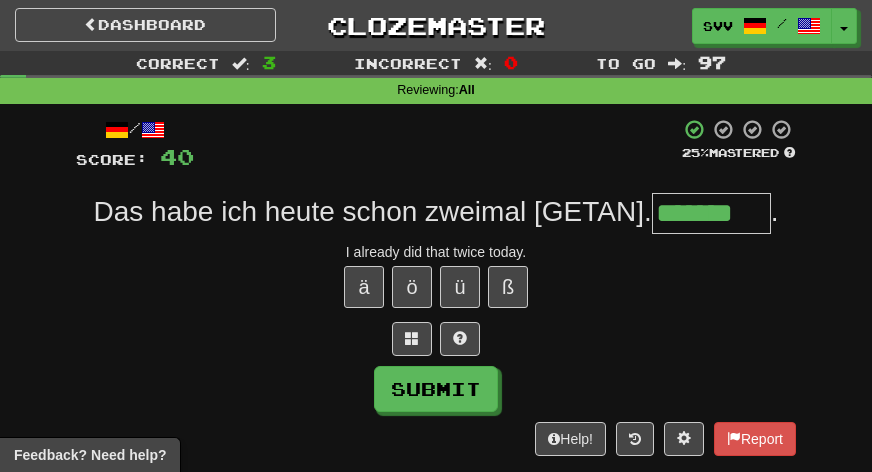 type on "*******" 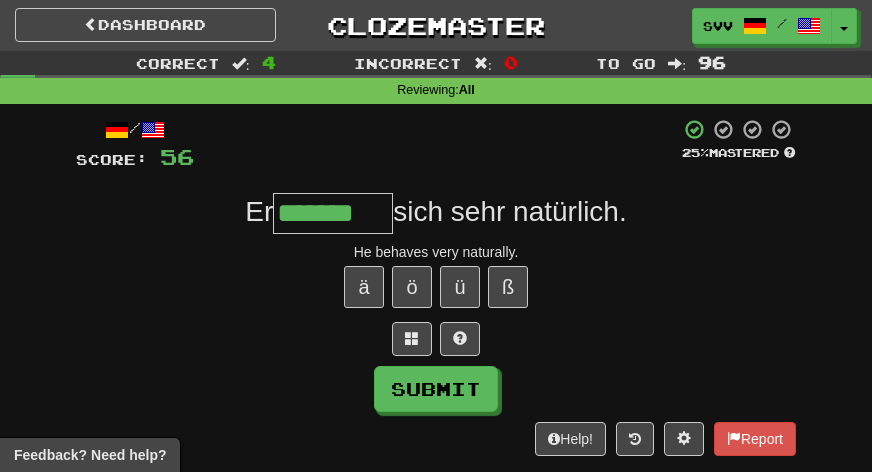 type on "*******" 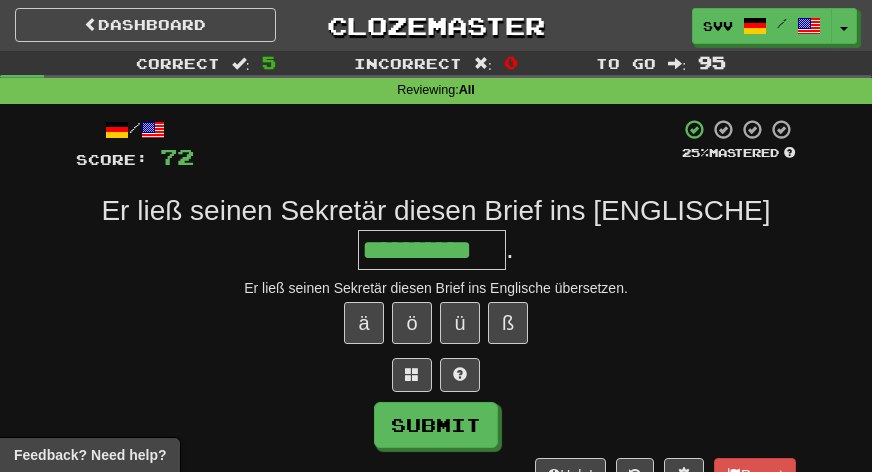type on "**********" 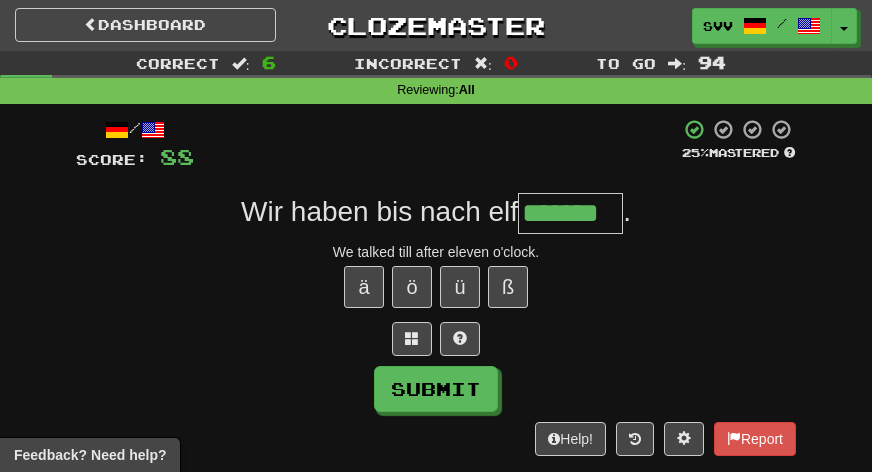 type on "*******" 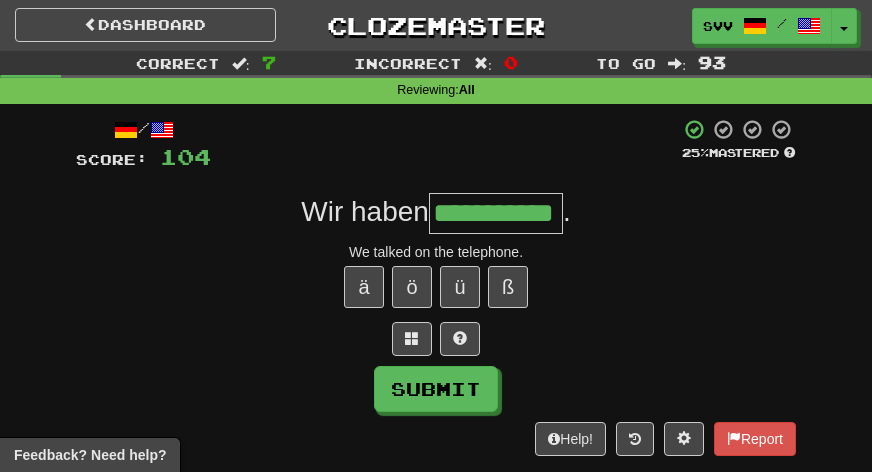 type on "**********" 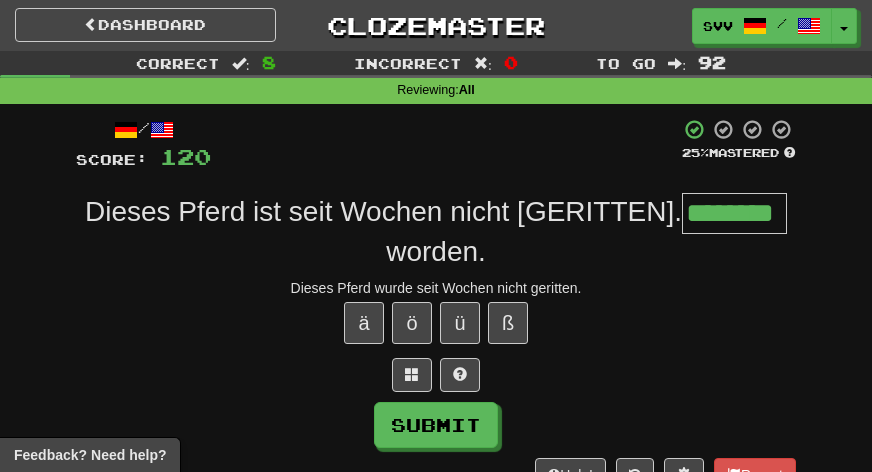 type on "********" 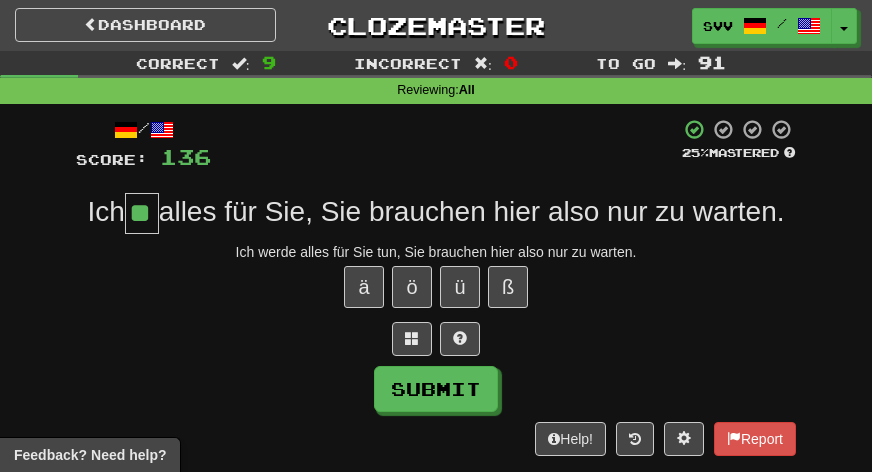 type on "**" 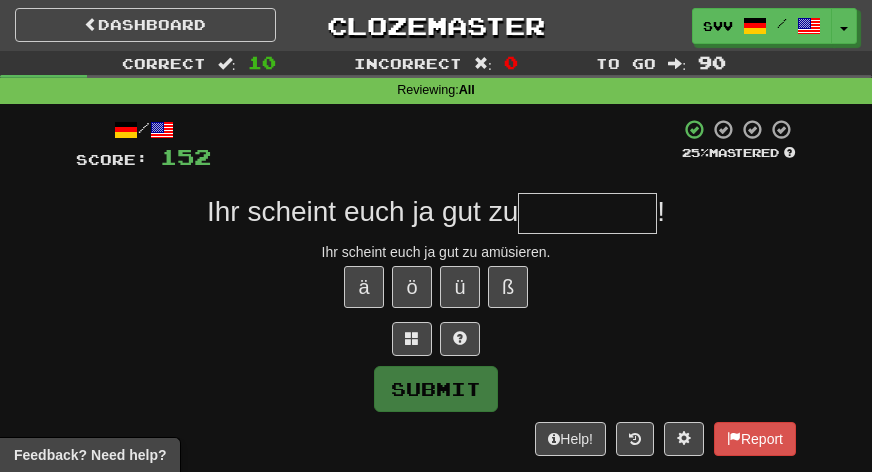 type on "*" 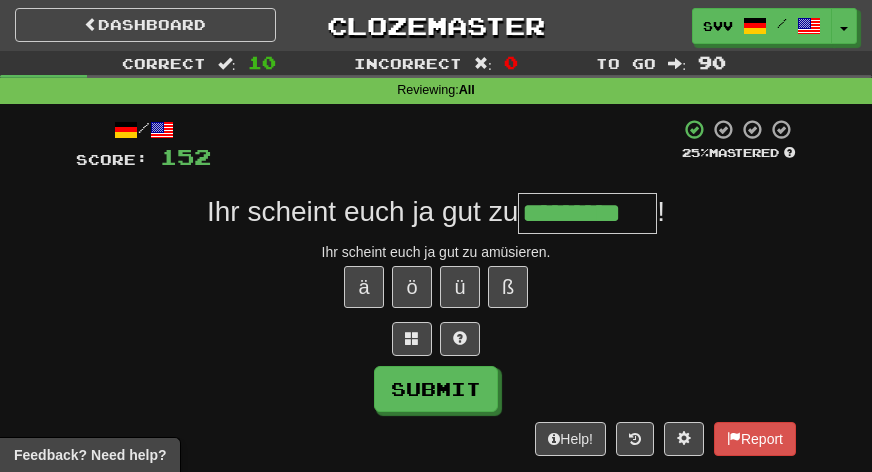 type on "*********" 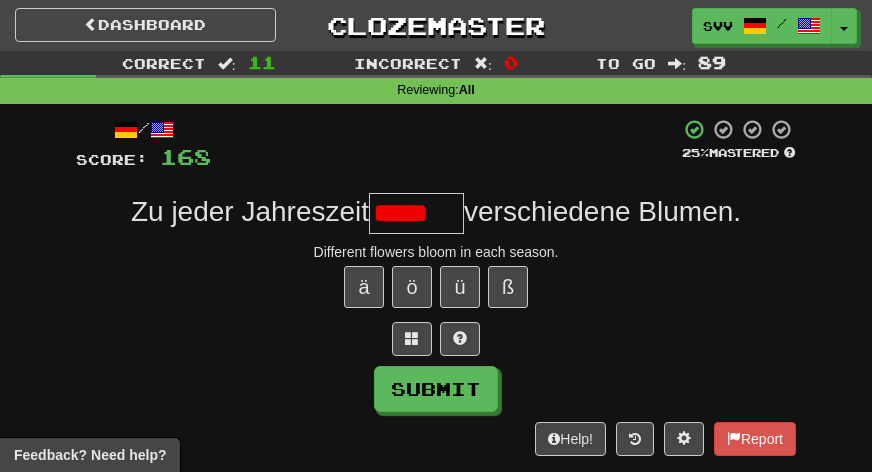 scroll, scrollTop: 0, scrollLeft: 0, axis: both 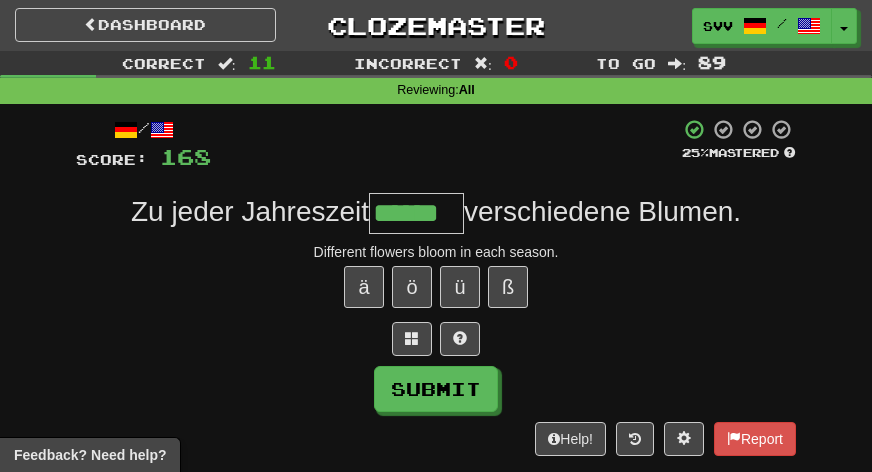 type on "******" 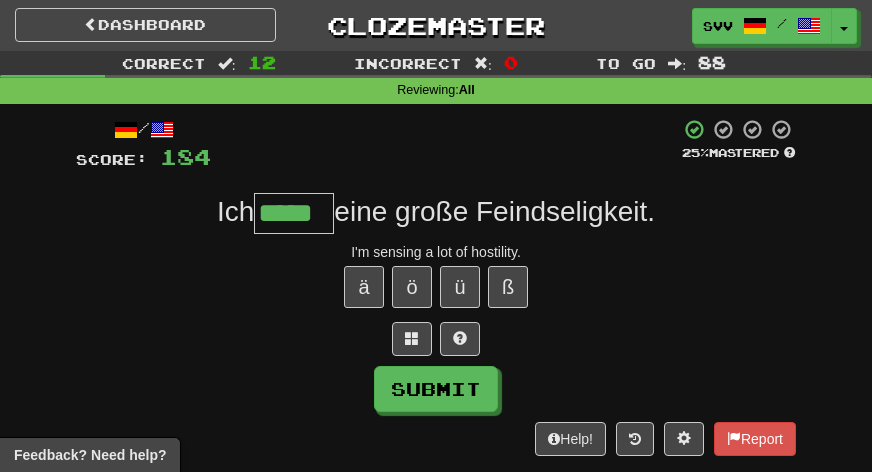 type on "*****" 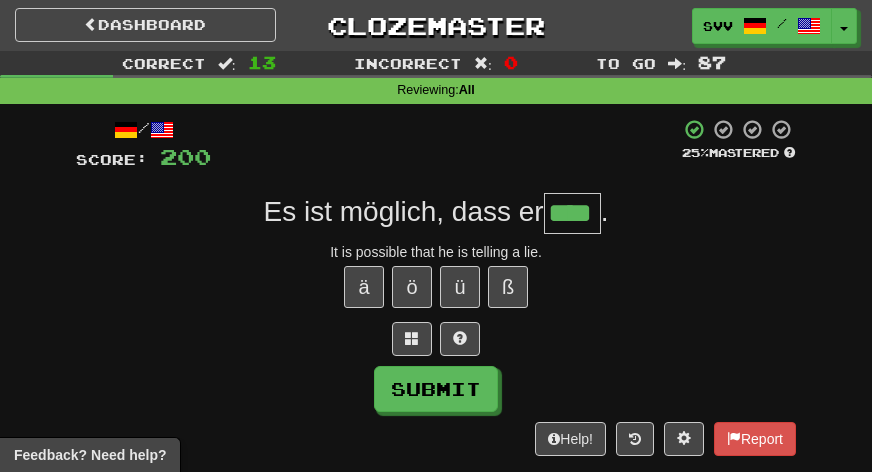 type on "****" 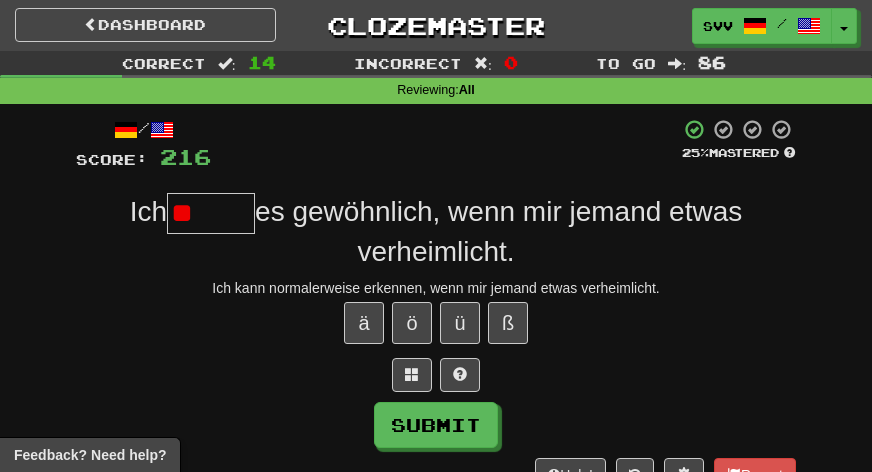 type on "*" 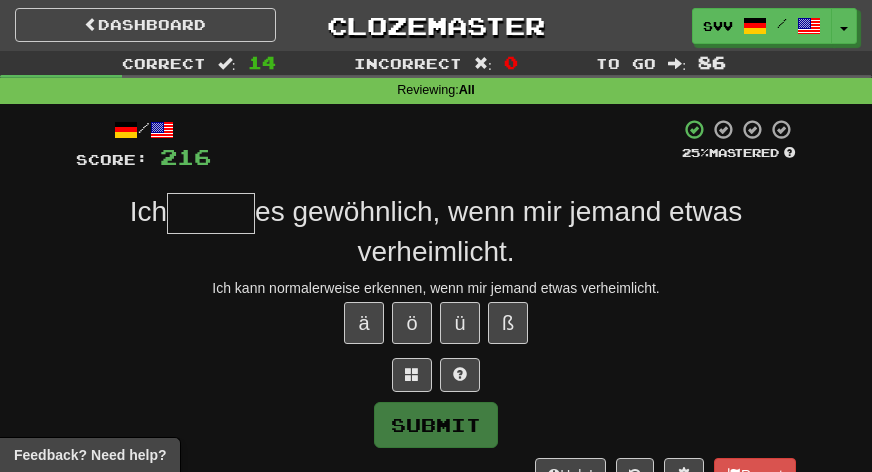 type on "*" 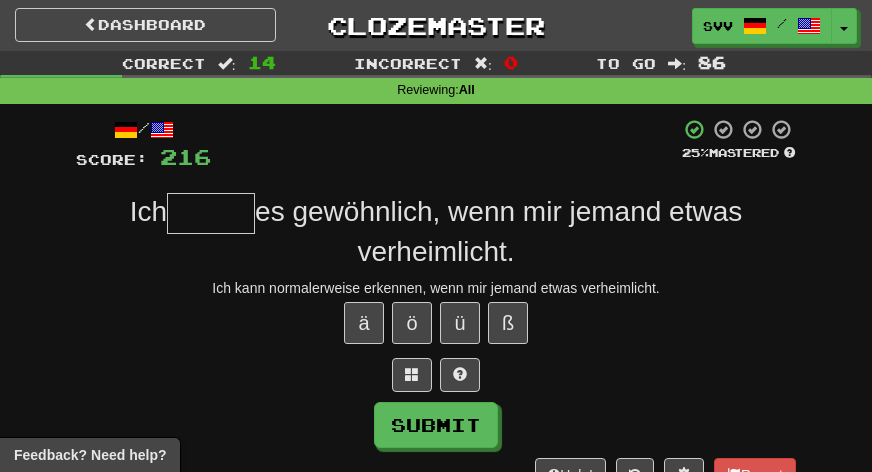 type on "*" 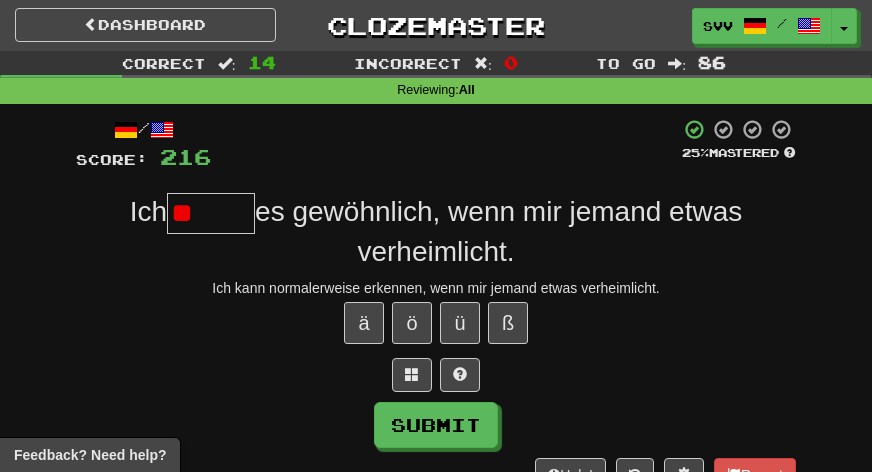 type on "*" 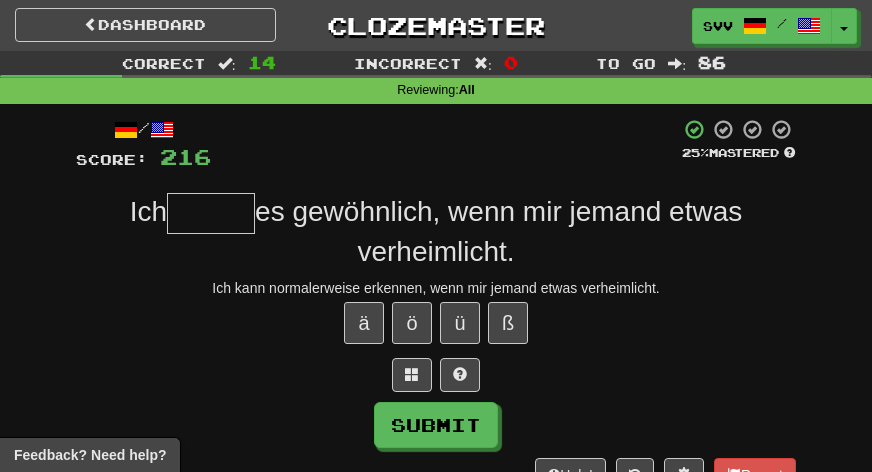 type on "*" 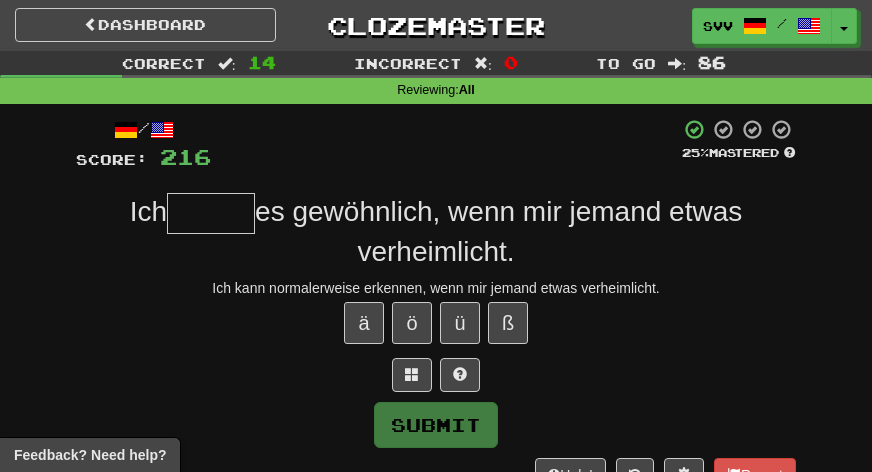 type on "*" 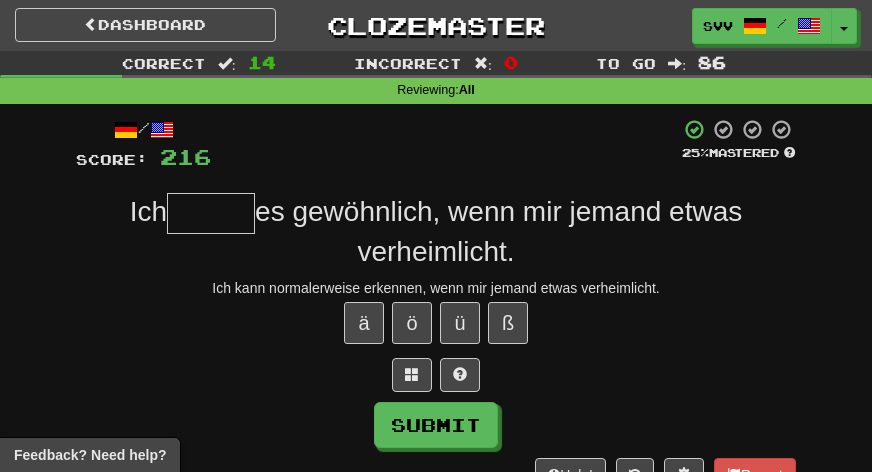 type on "*" 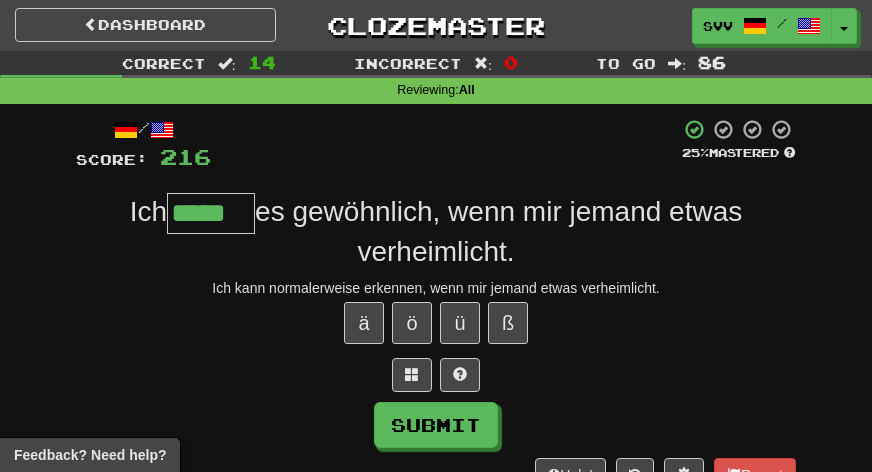 type on "*****" 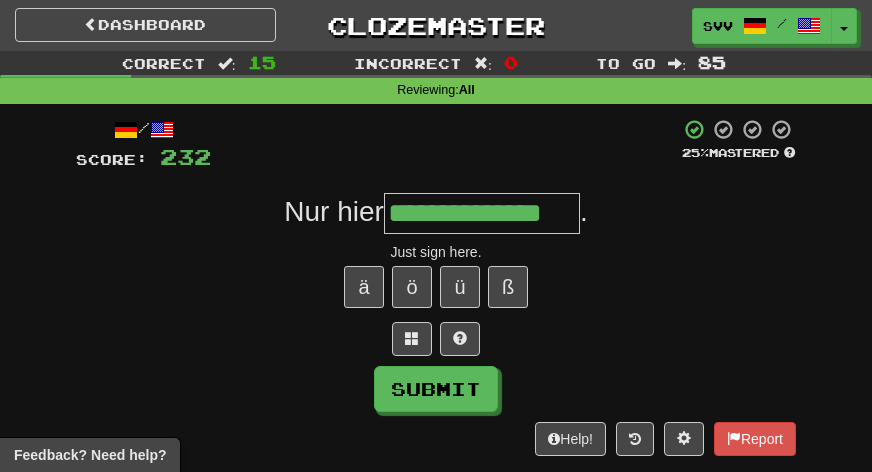 type on "**********" 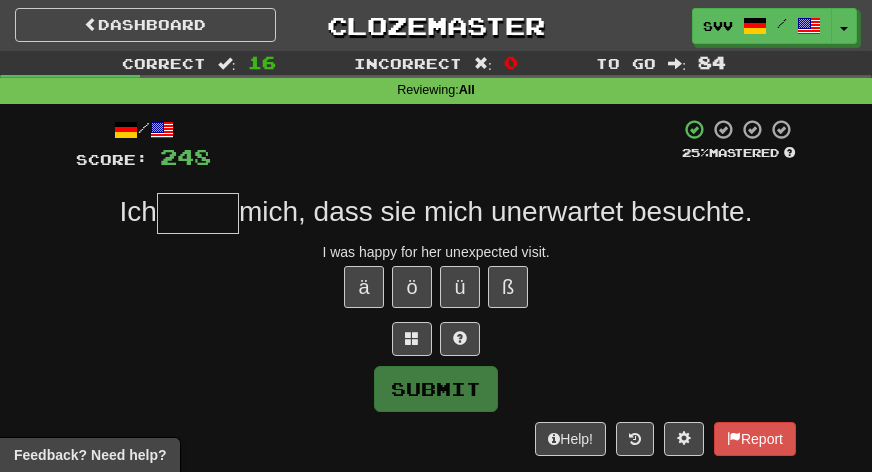 type on "*" 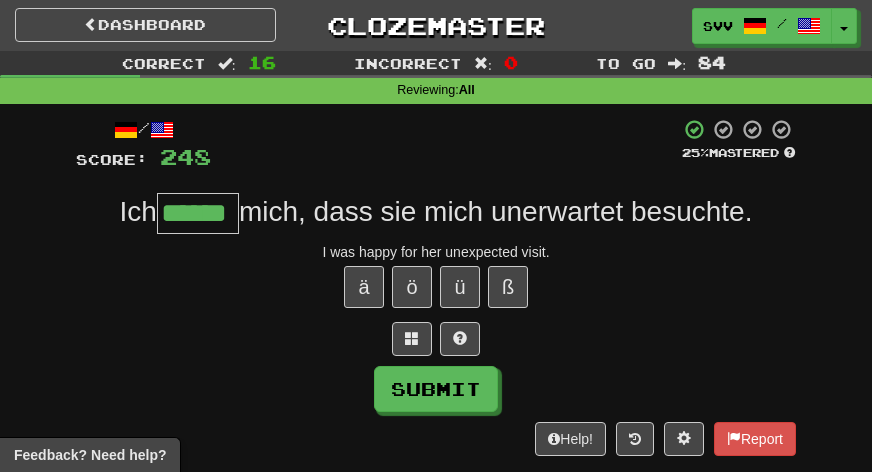 type on "******" 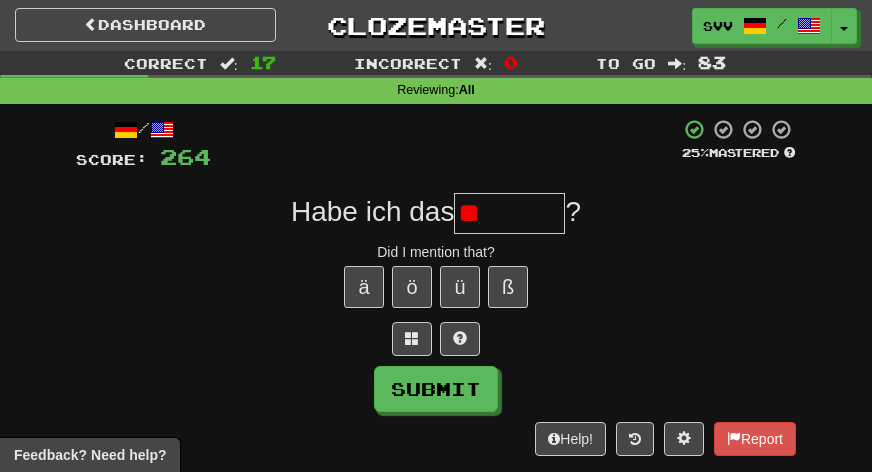 type on "*" 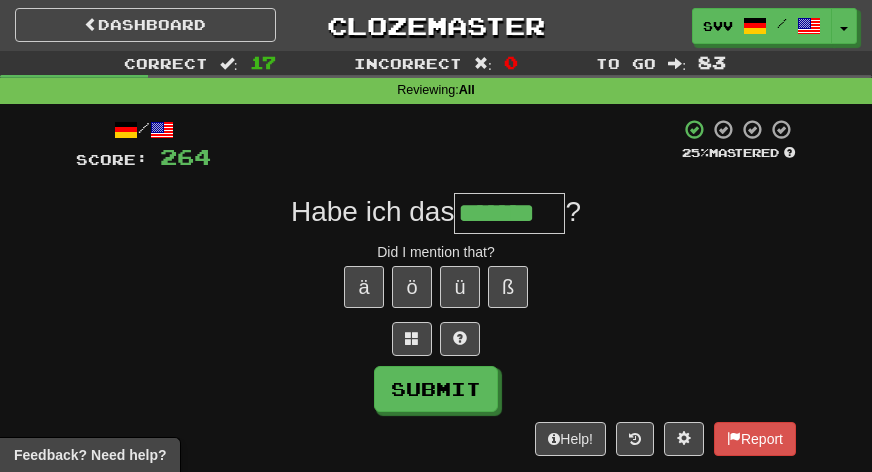 type on "*******" 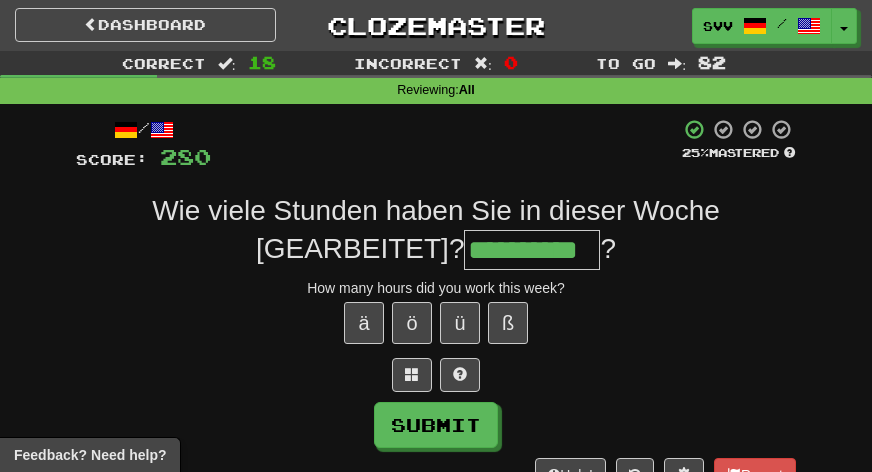 type on "**********" 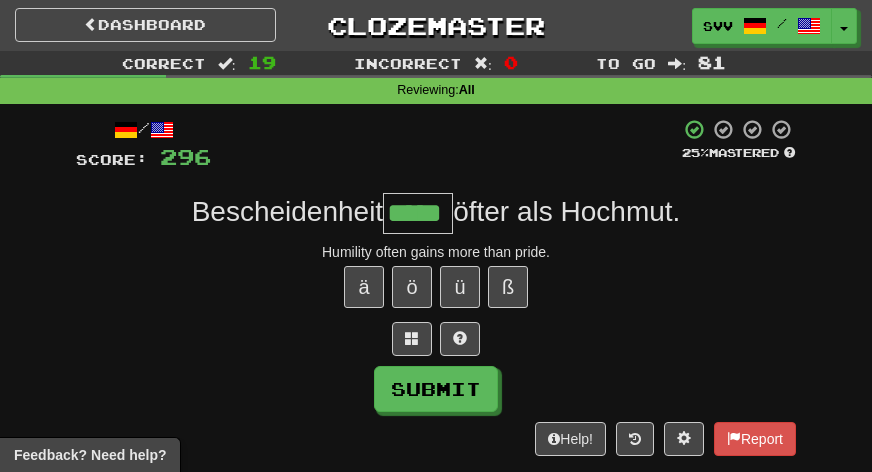 type on "*****" 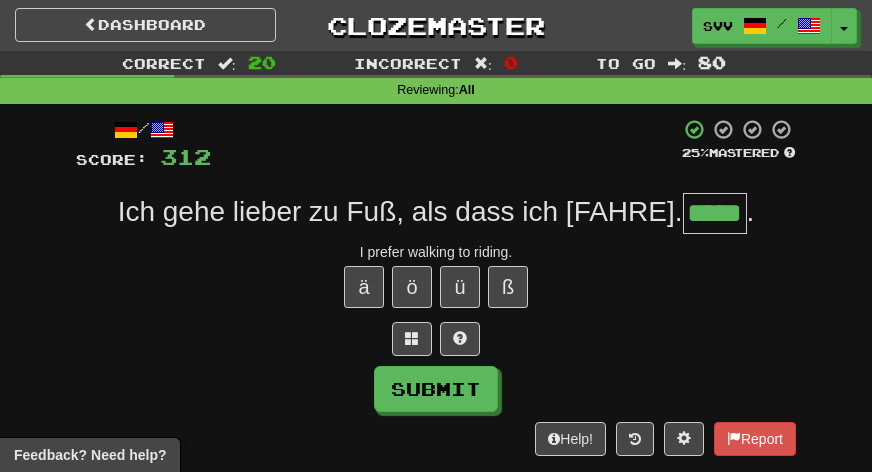 type on "*****" 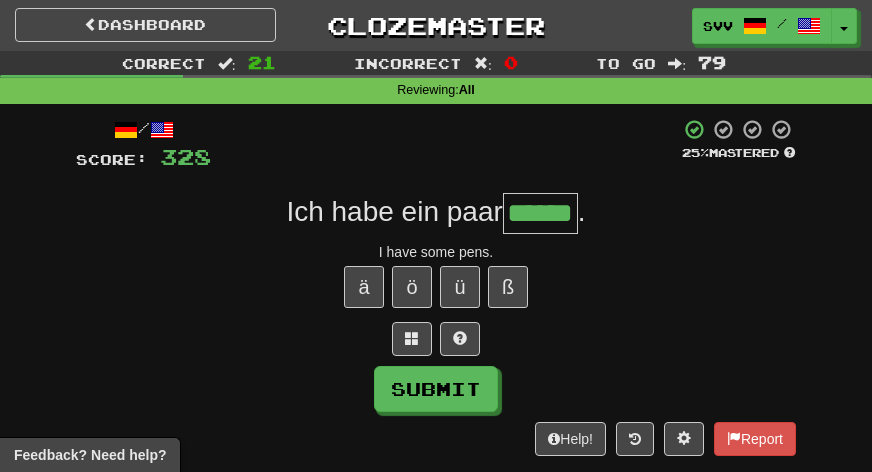 type on "******" 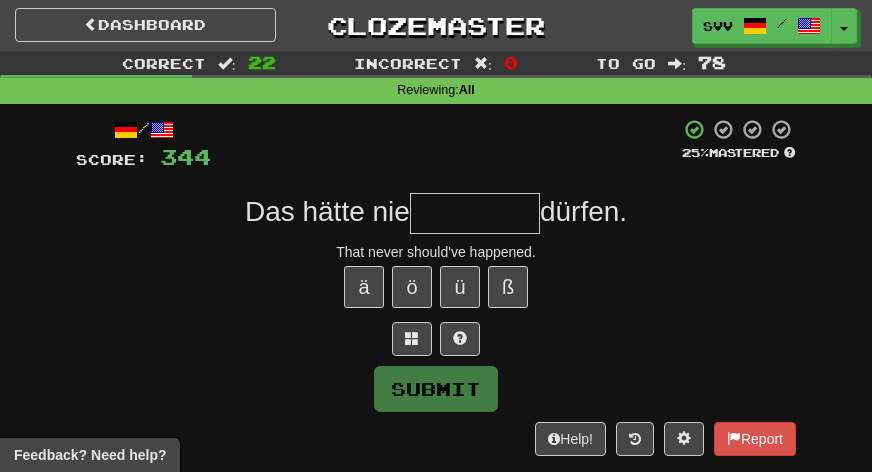 type on "*" 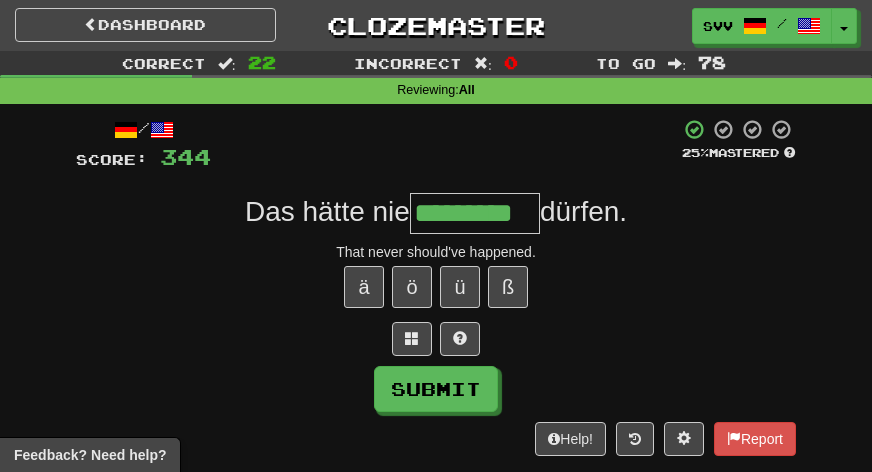 type on "*********" 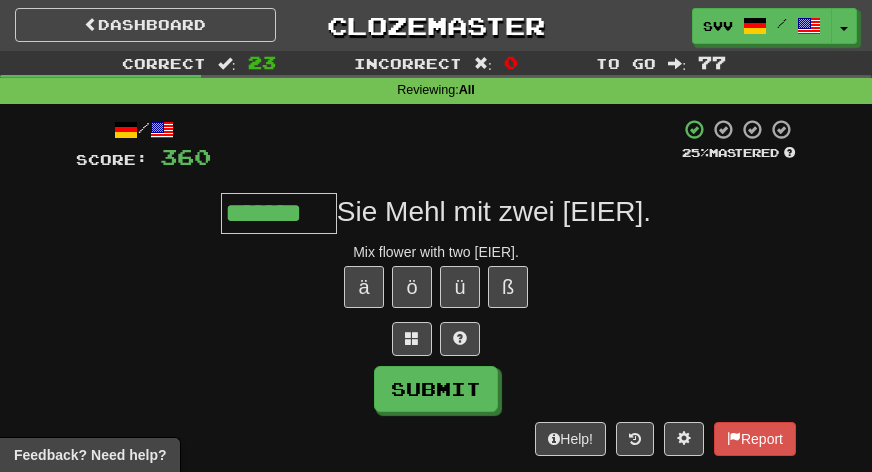 type on "*******" 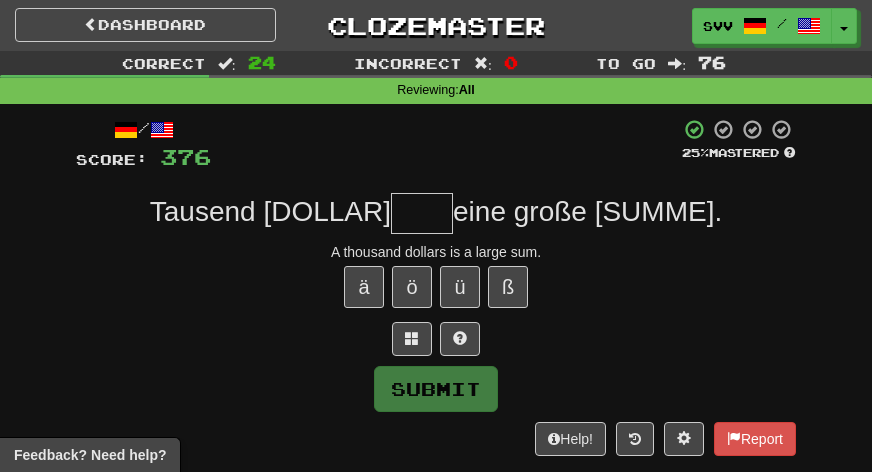 type on "*" 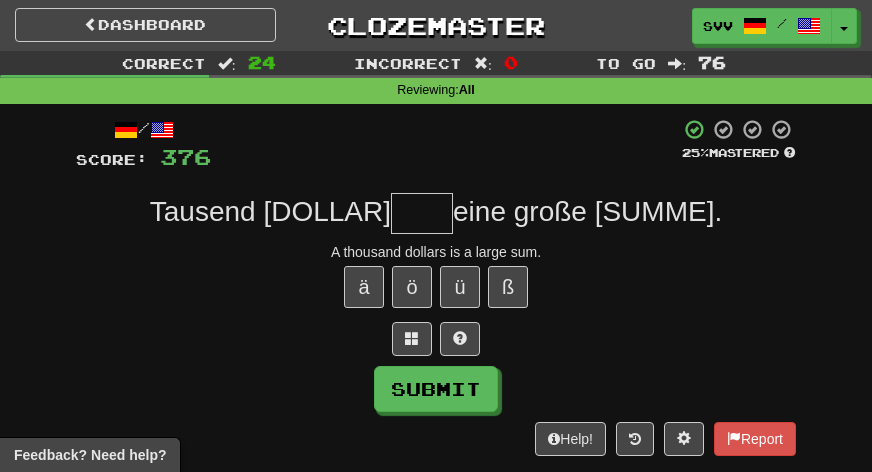 type on "*" 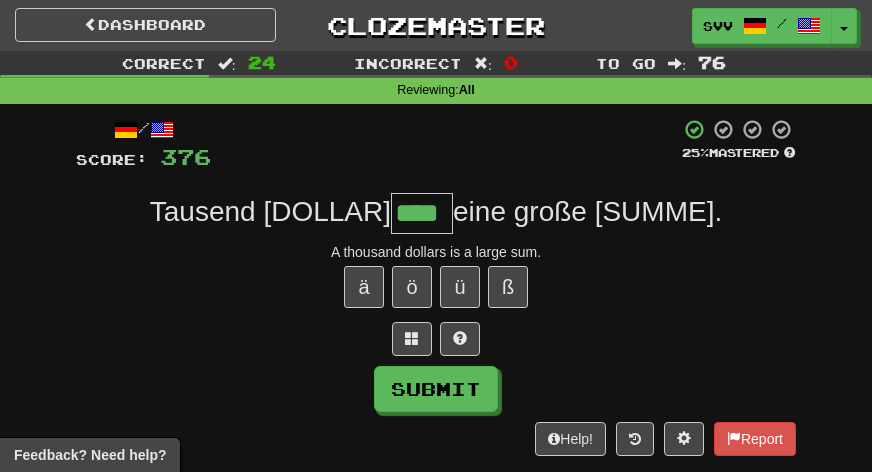 type on "****" 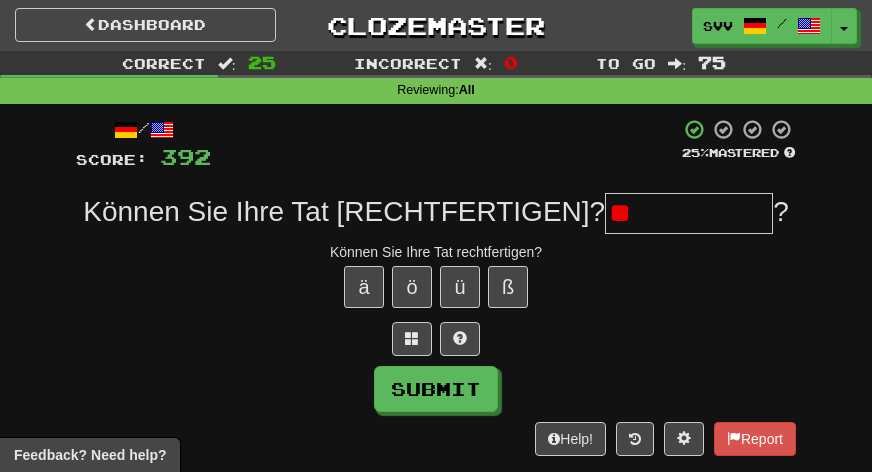 type on "*" 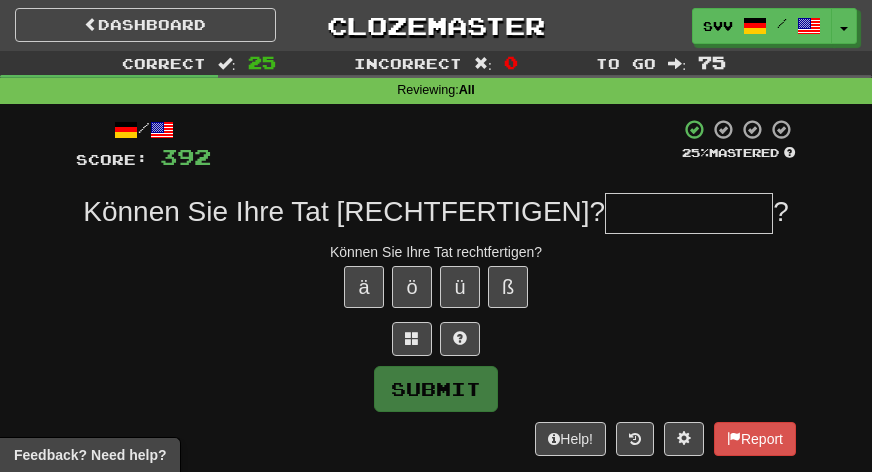 type on "*" 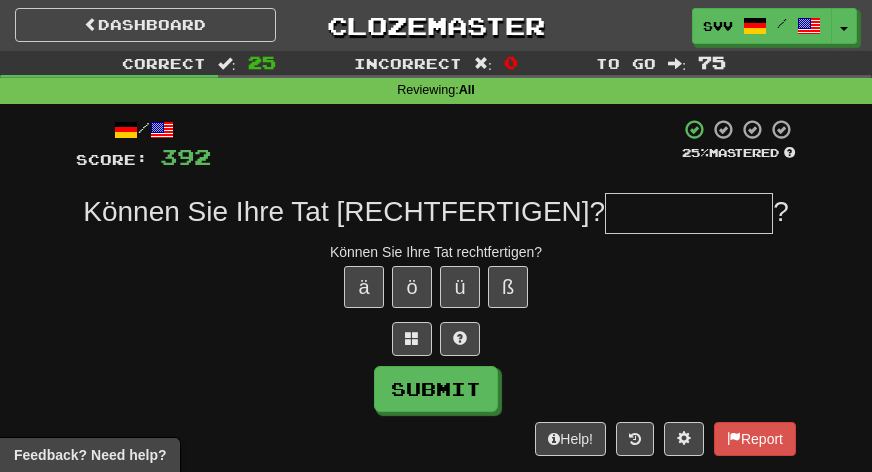 type on "*" 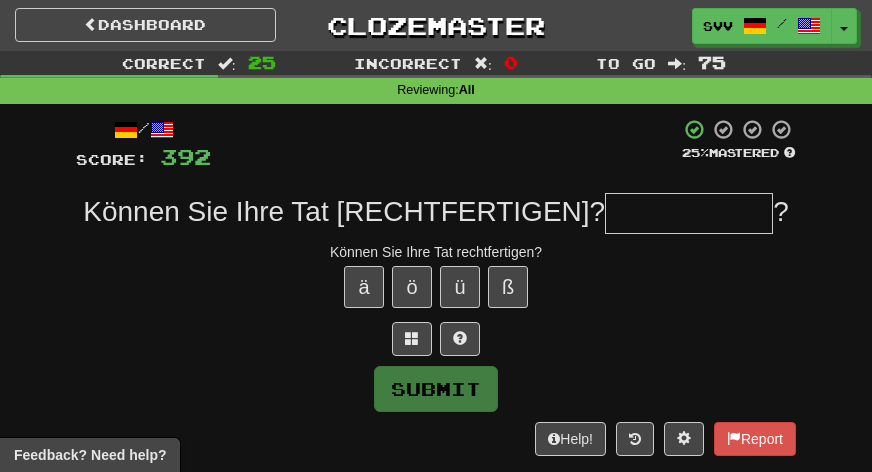 type on "*" 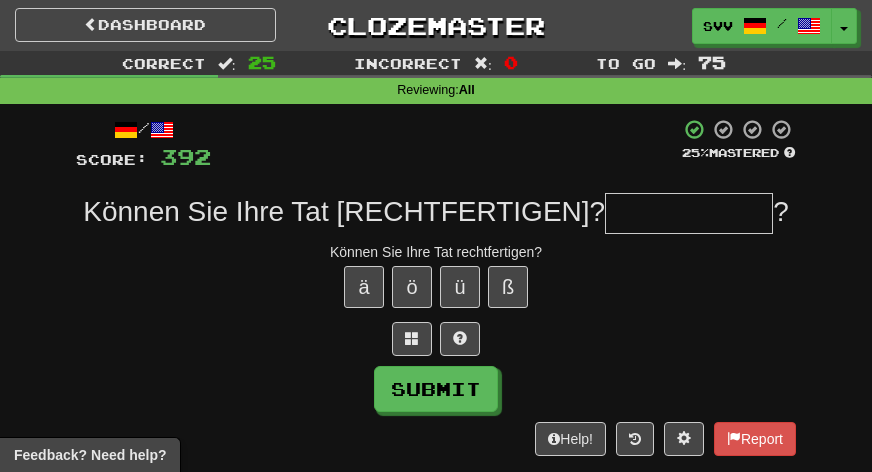 type on "*" 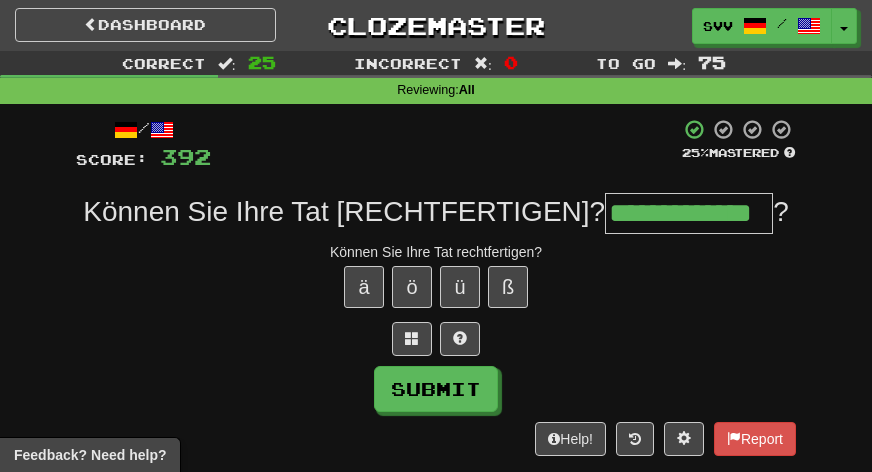 type on "**********" 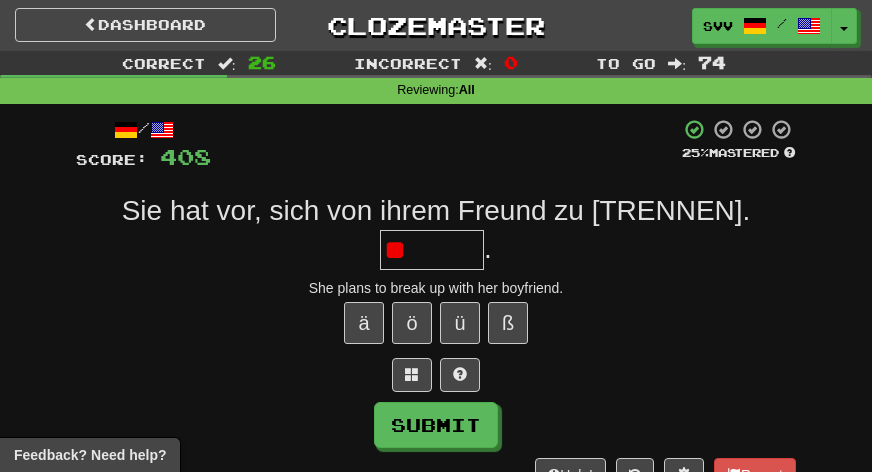 type on "*" 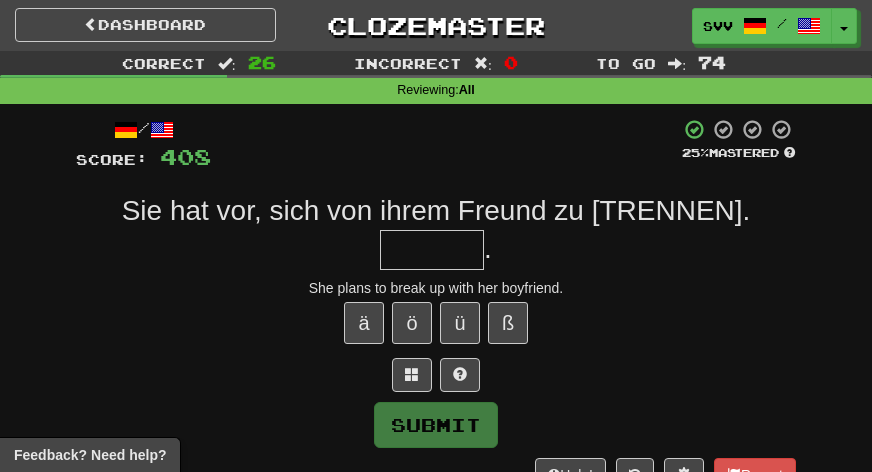 type on "*" 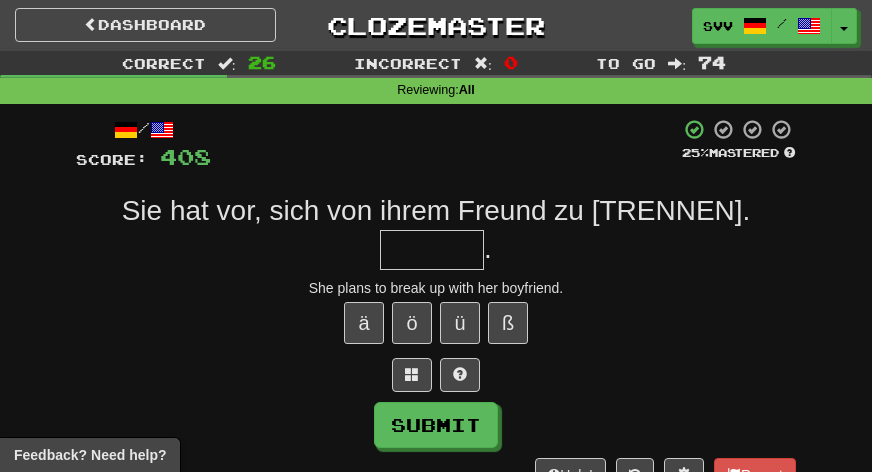 type on "*" 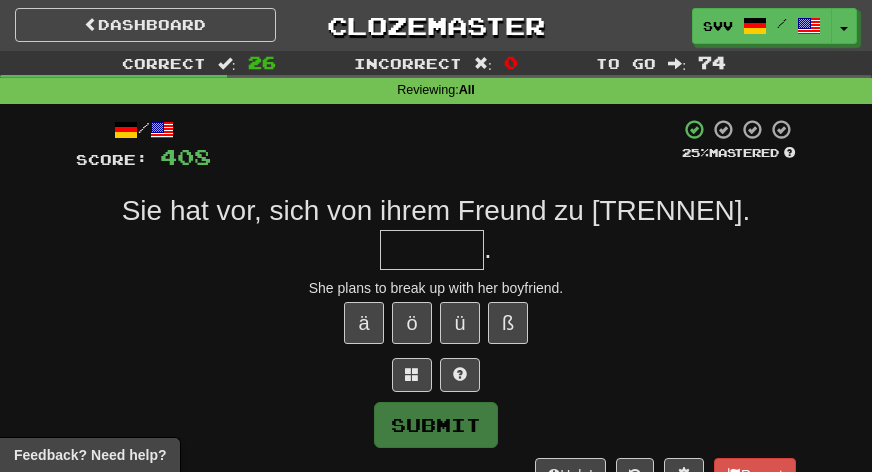 type on "*" 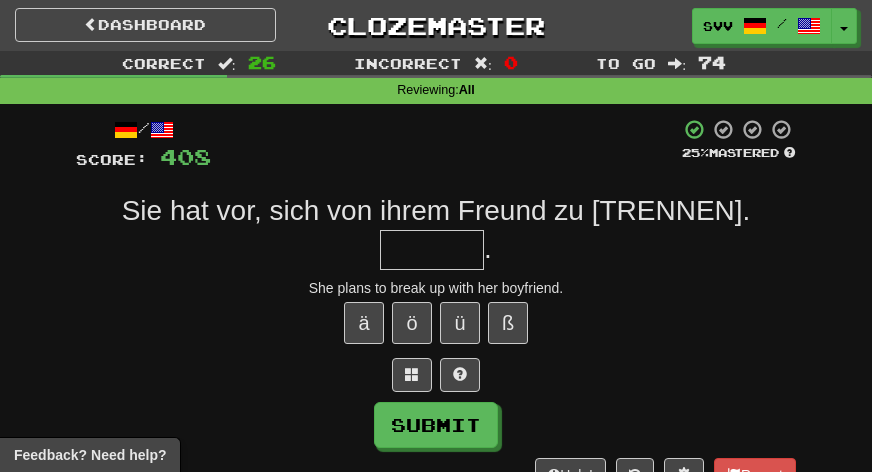 type on "*" 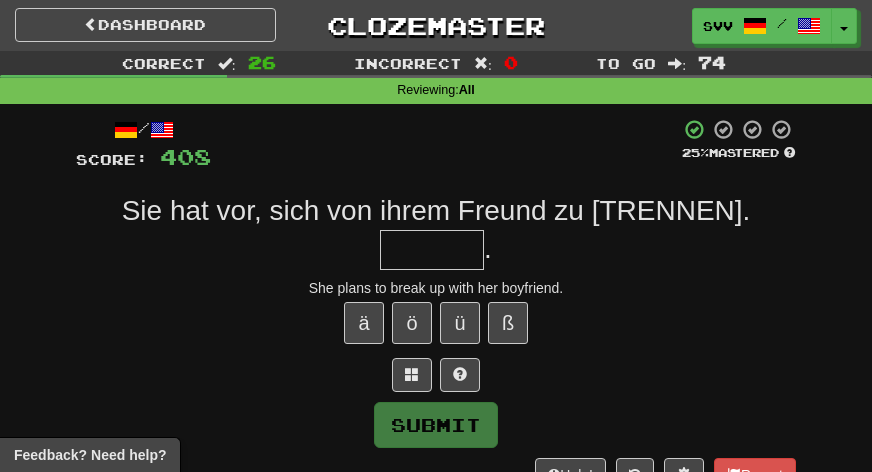 type on "*" 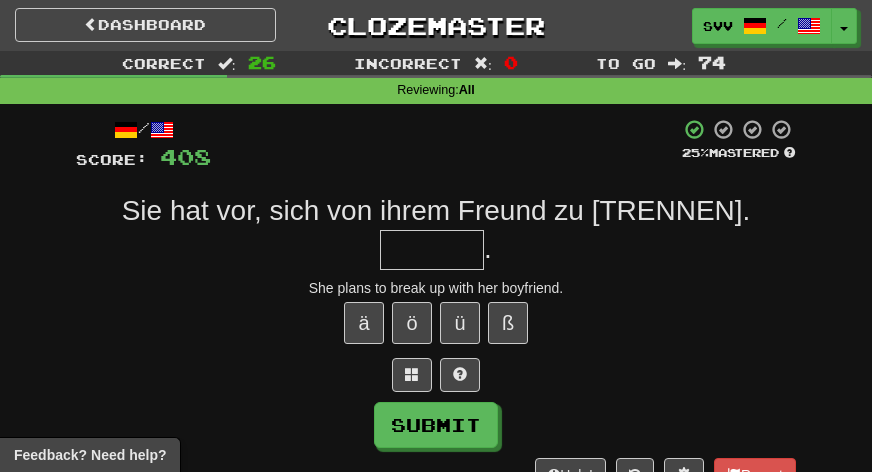 type on "*" 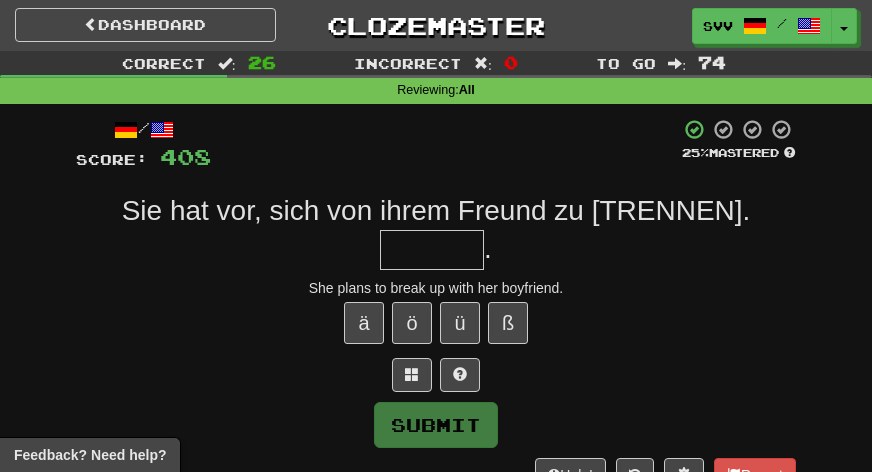 type on "*" 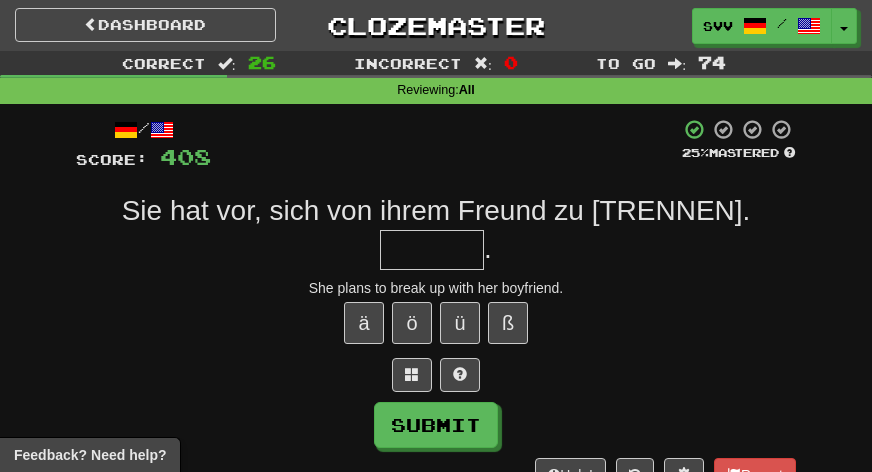 type on "*" 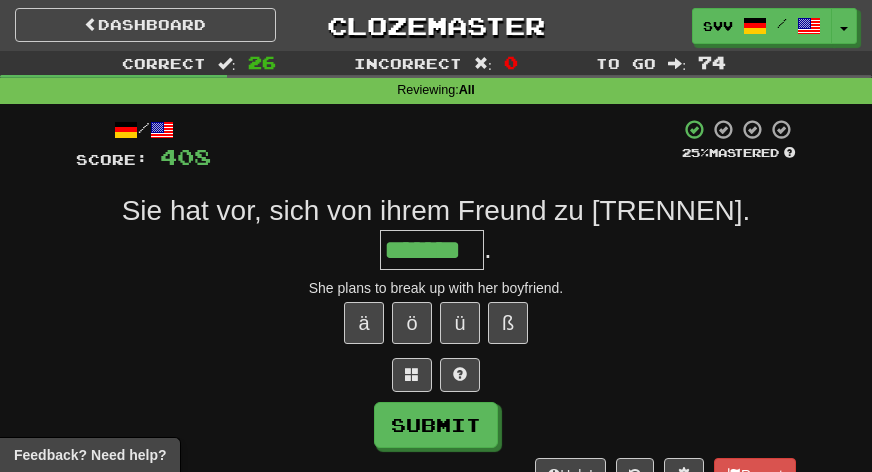type on "*******" 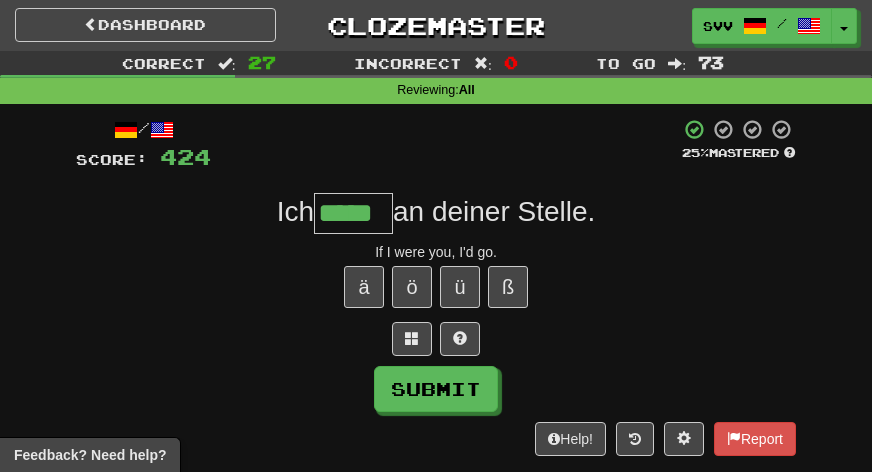 type on "*****" 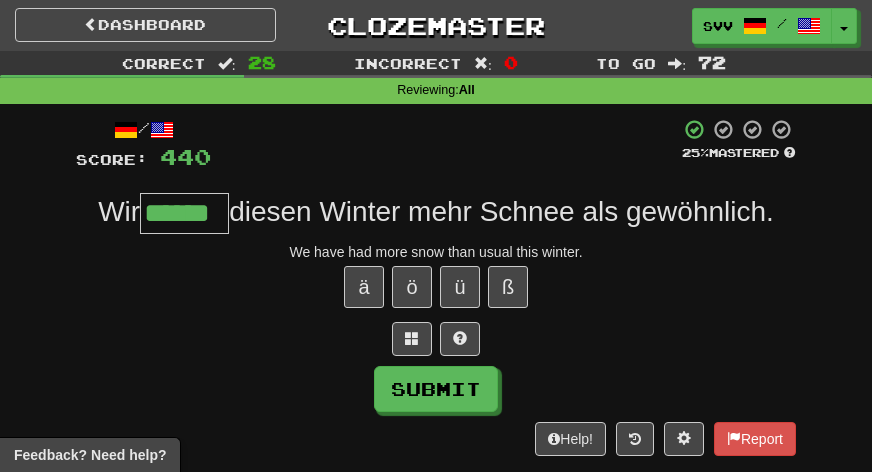 type on "******" 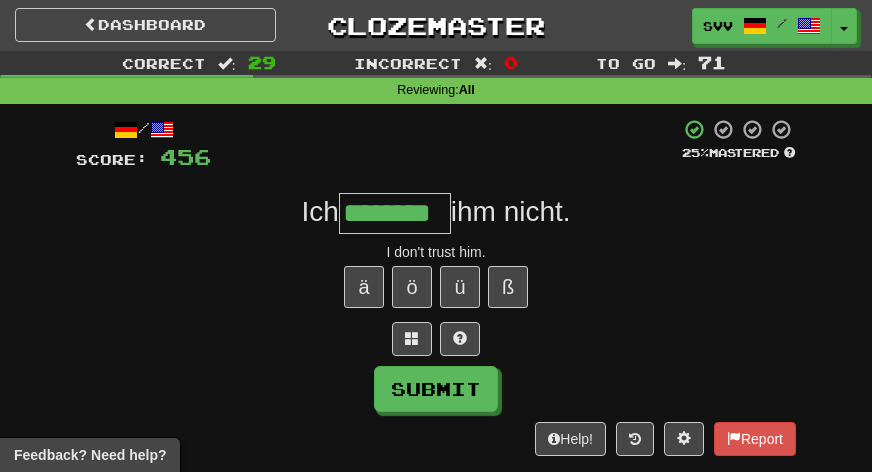 type on "********" 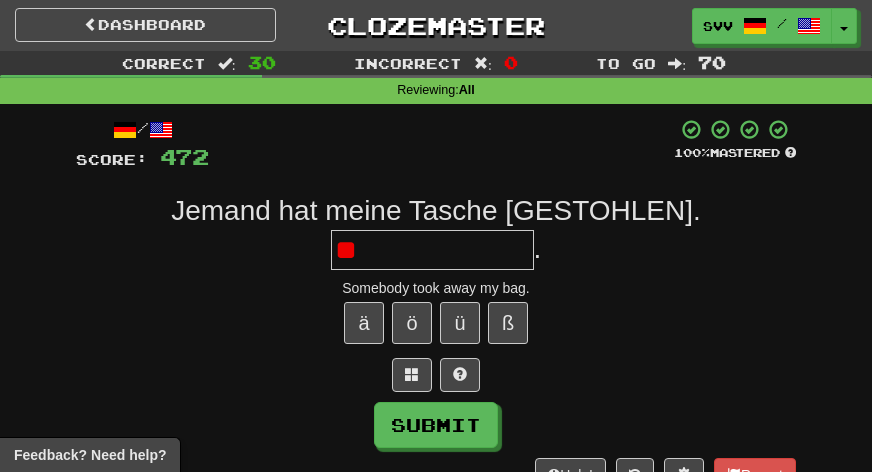 type on "*" 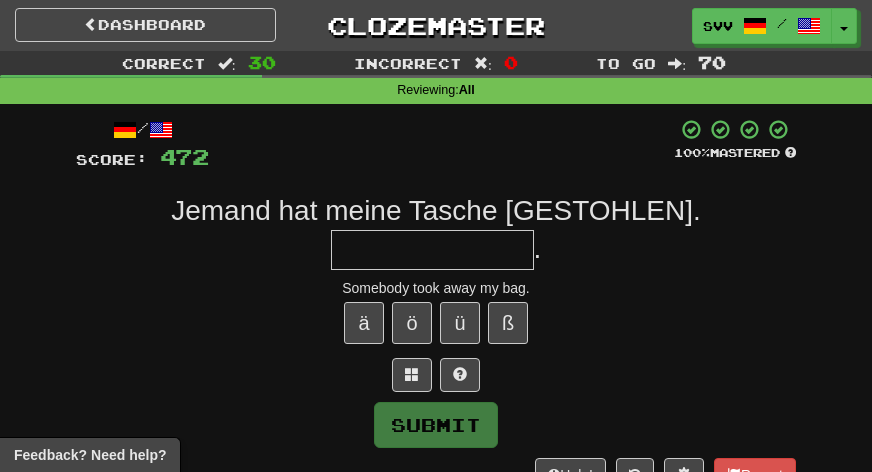 type on "*" 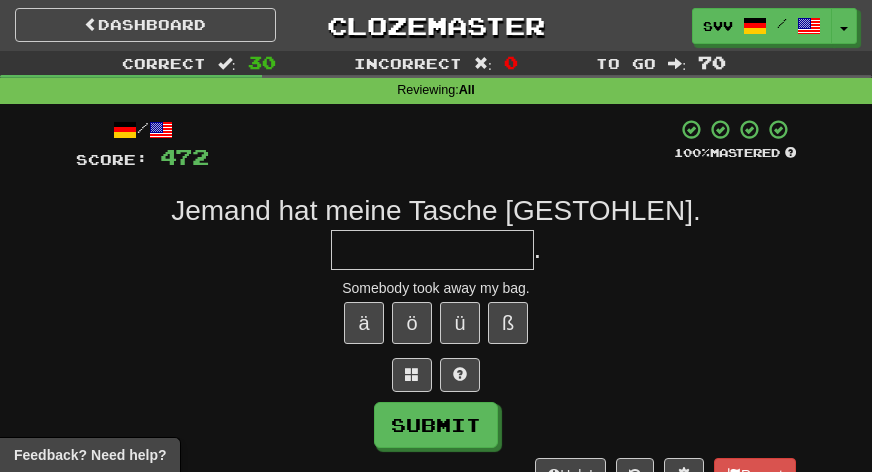 type on "*" 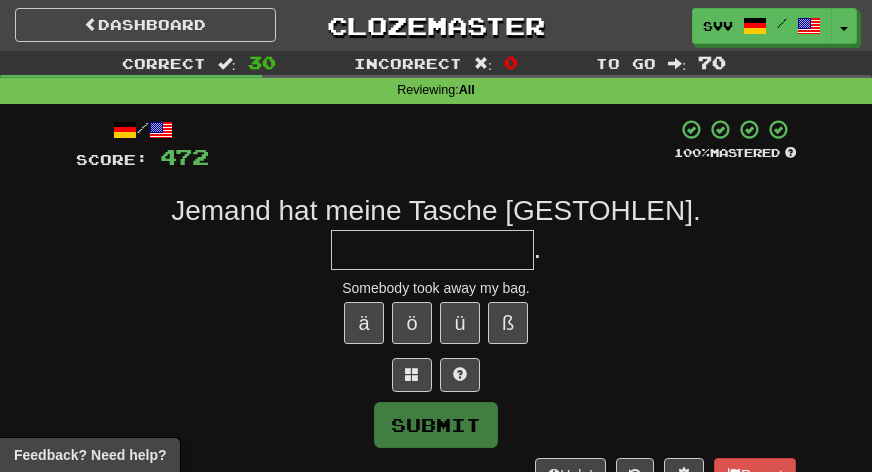 type on "*" 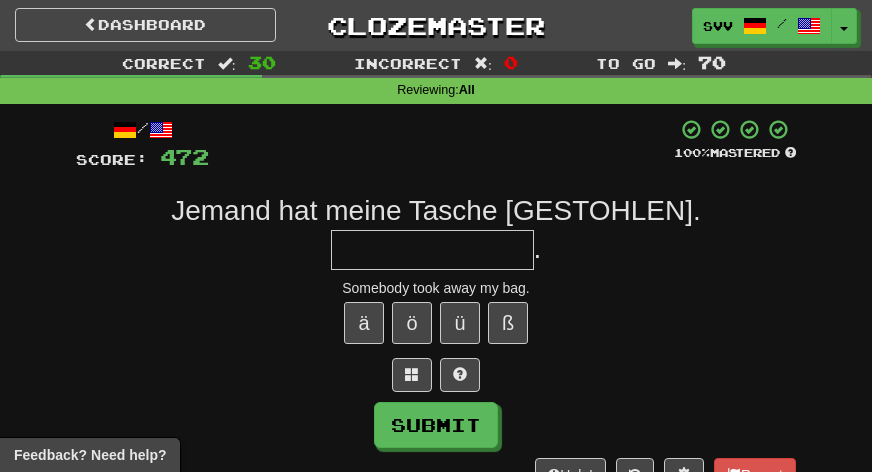 type on "*" 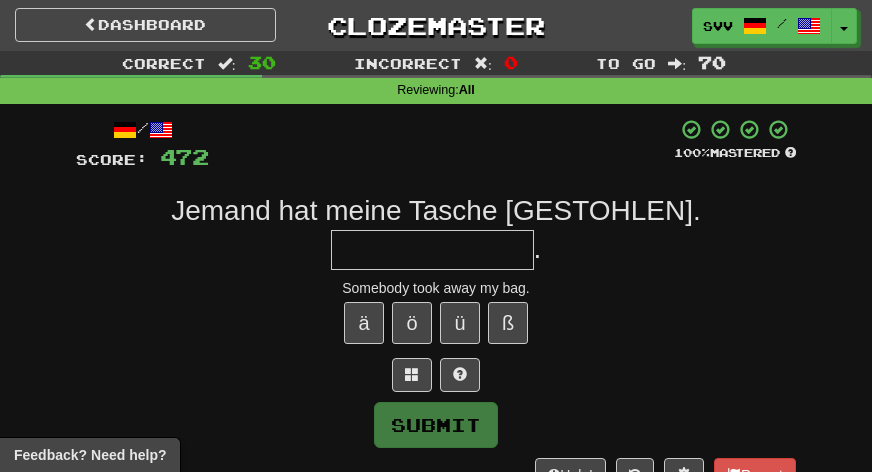 type on "*" 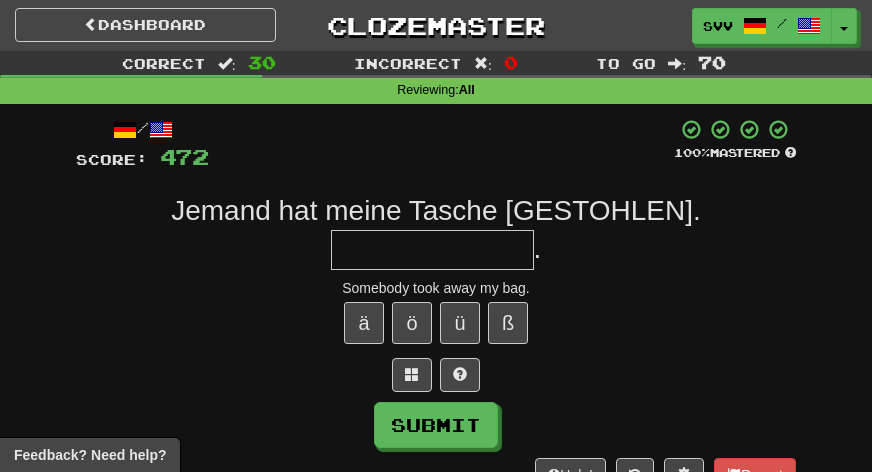type on "*" 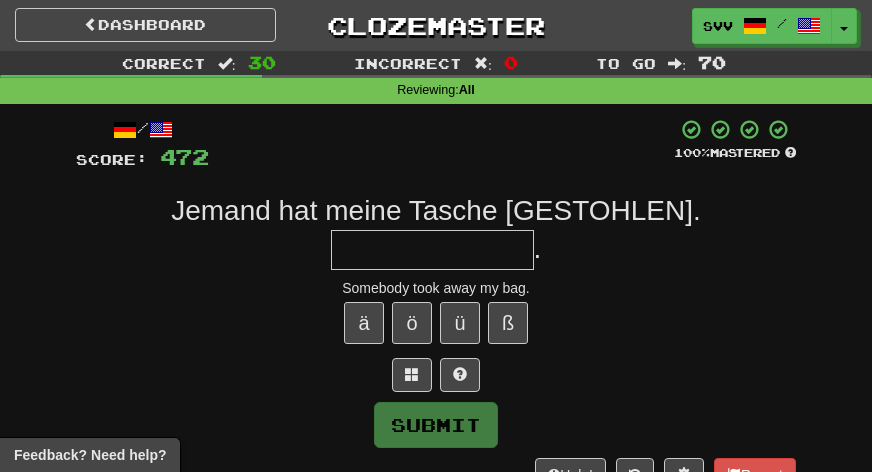 type on "*" 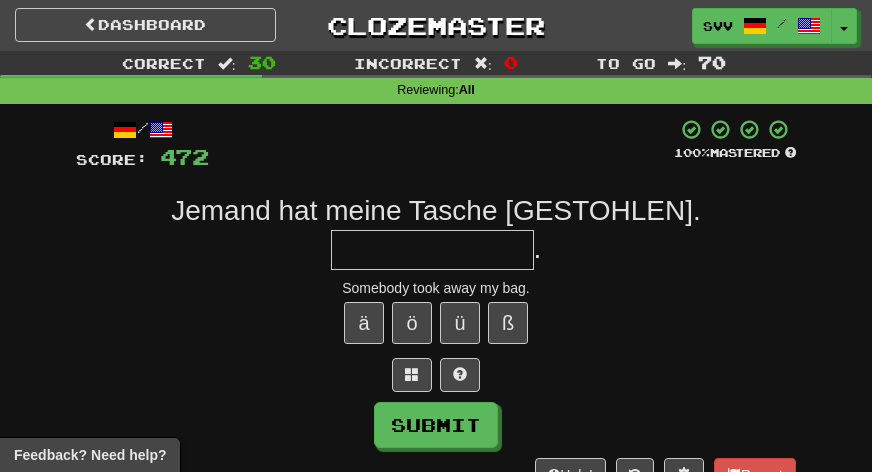 type on "*" 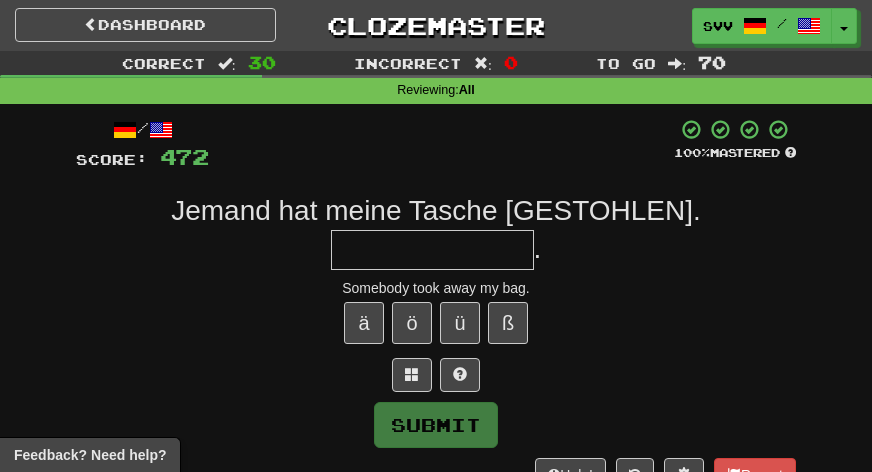 type on "*" 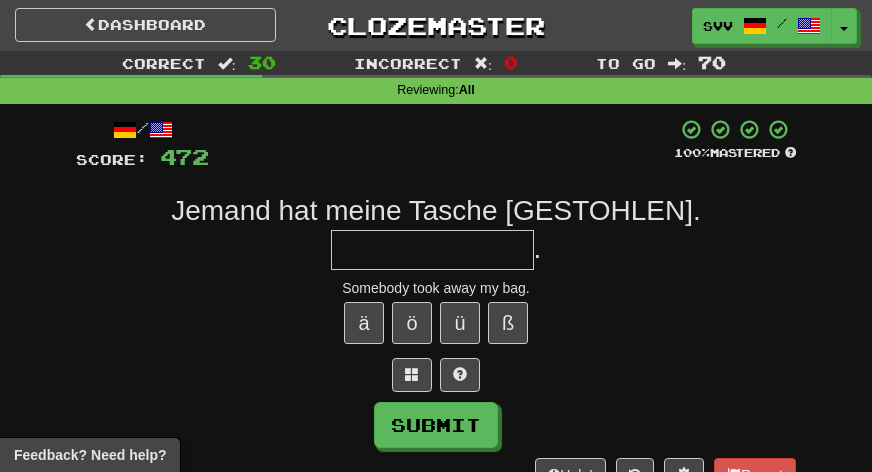 type on "*" 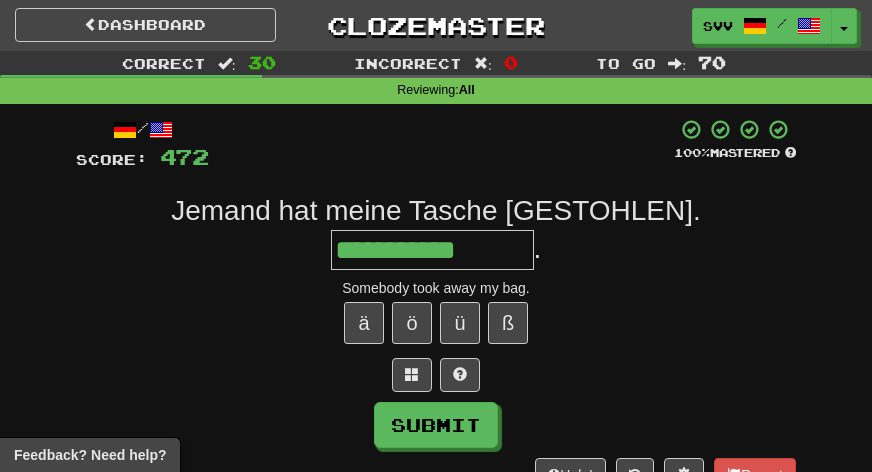 type on "**********" 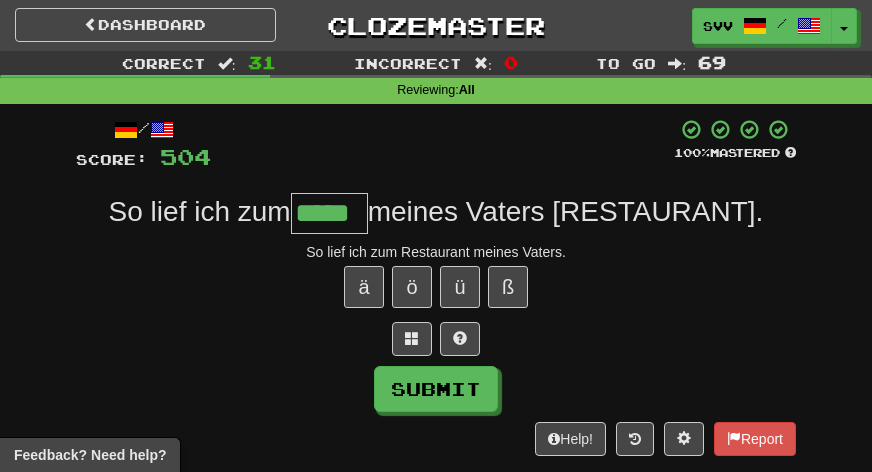 type on "*****" 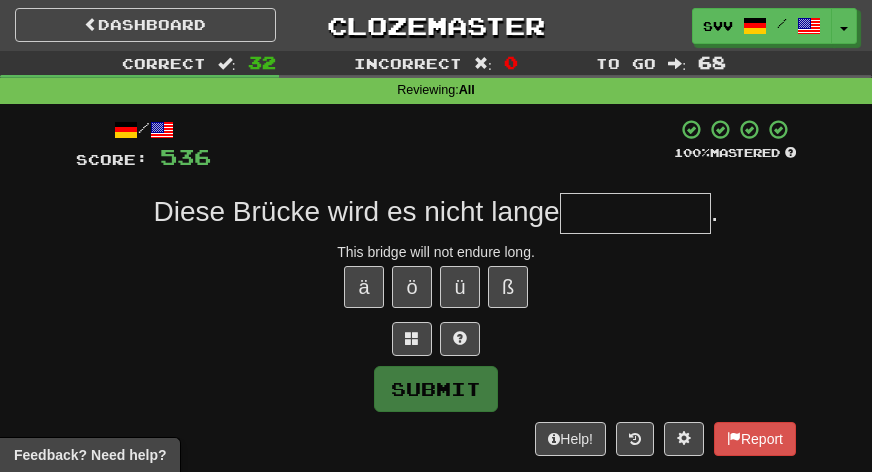 type on "*" 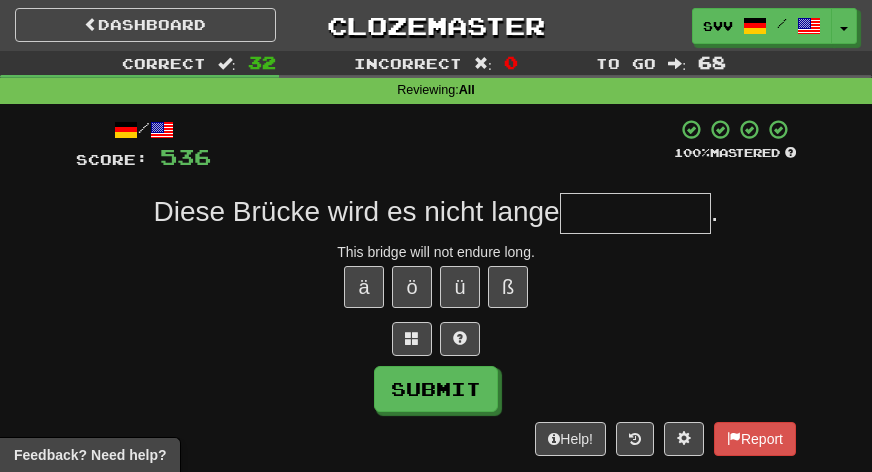 type on "*" 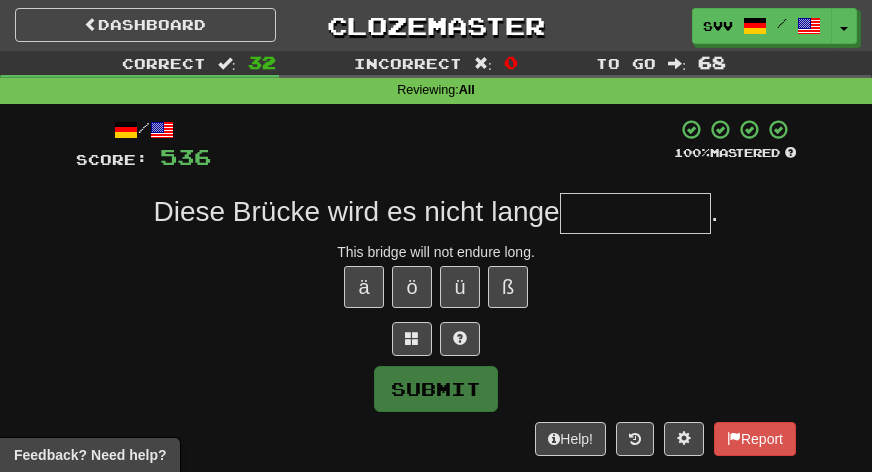 type on "*" 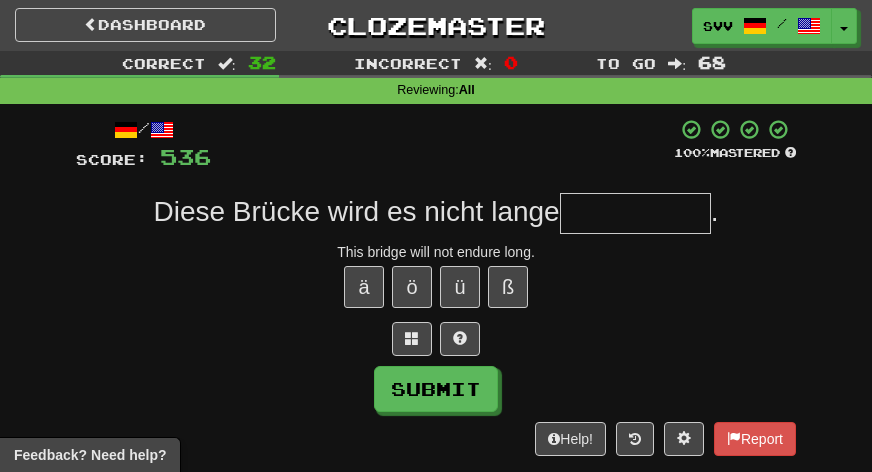 type on "*" 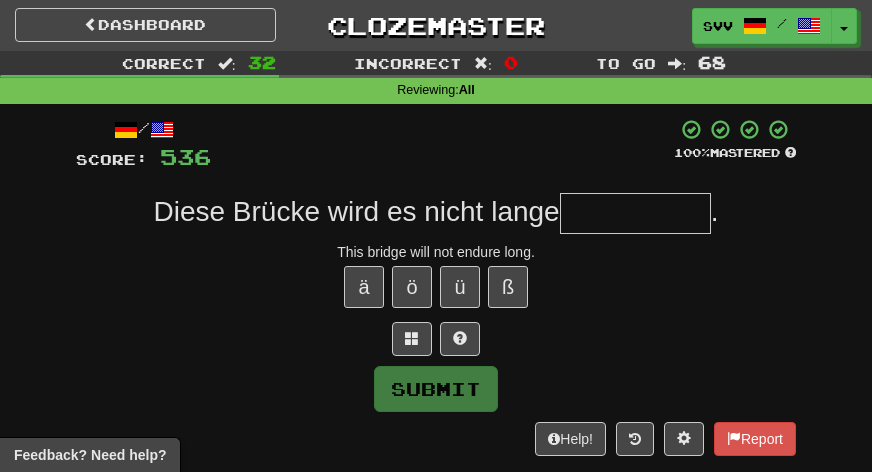 type on "*" 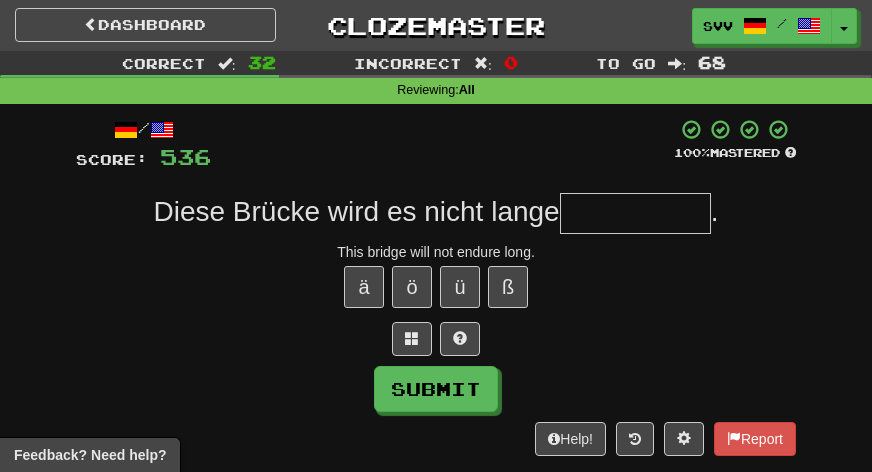 type on "*" 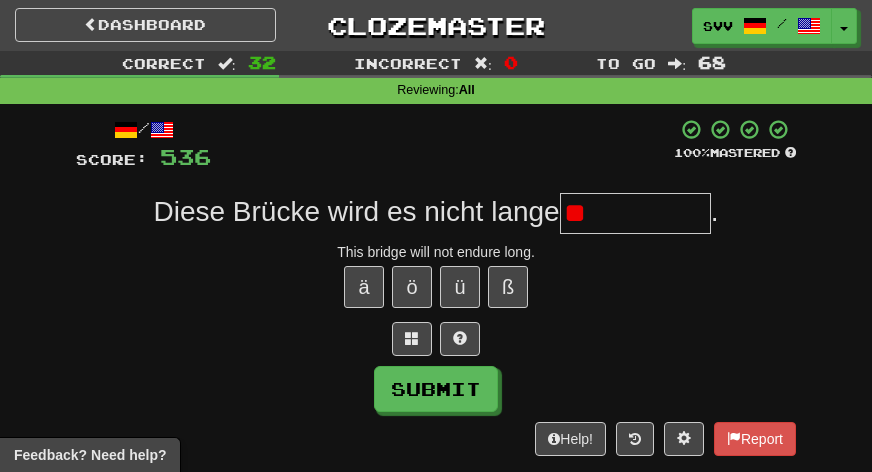 type on "*" 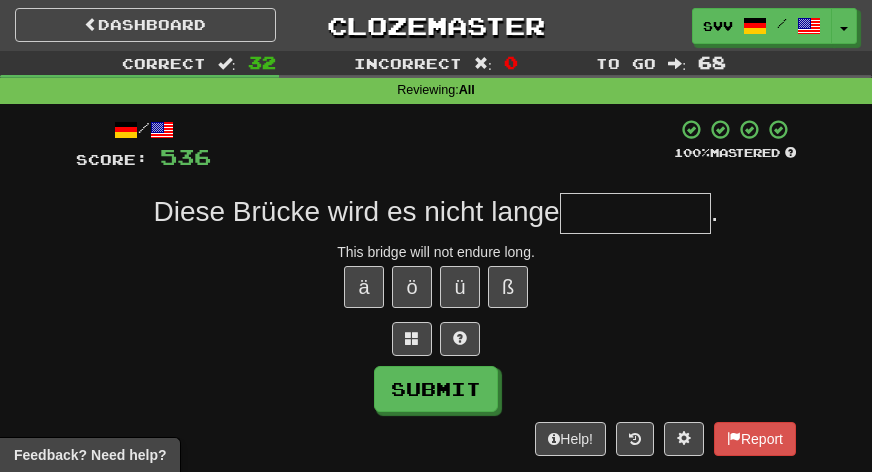 type on "*" 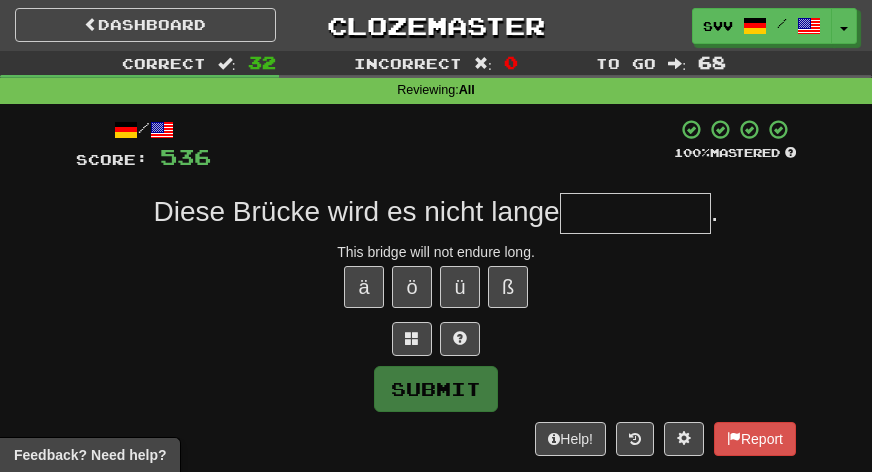 type on "*" 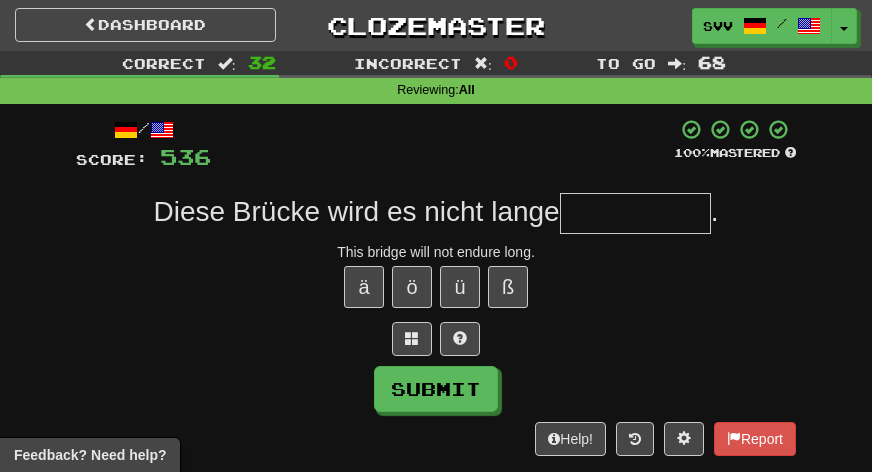 type on "*" 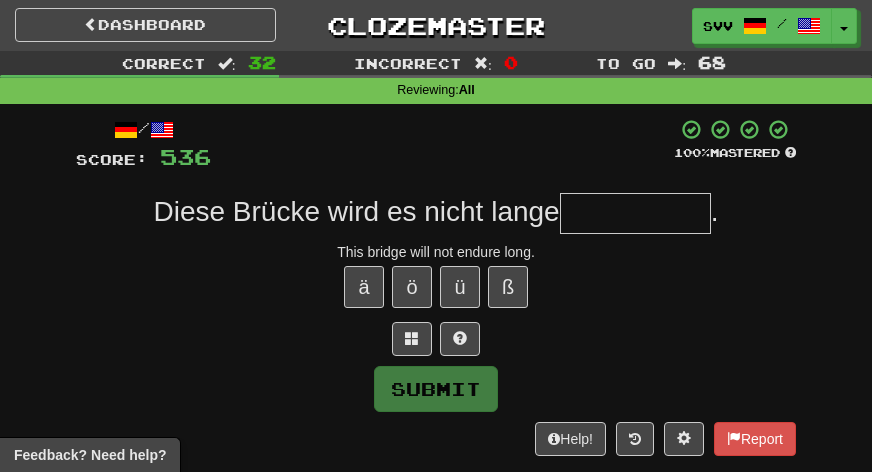 type on "*" 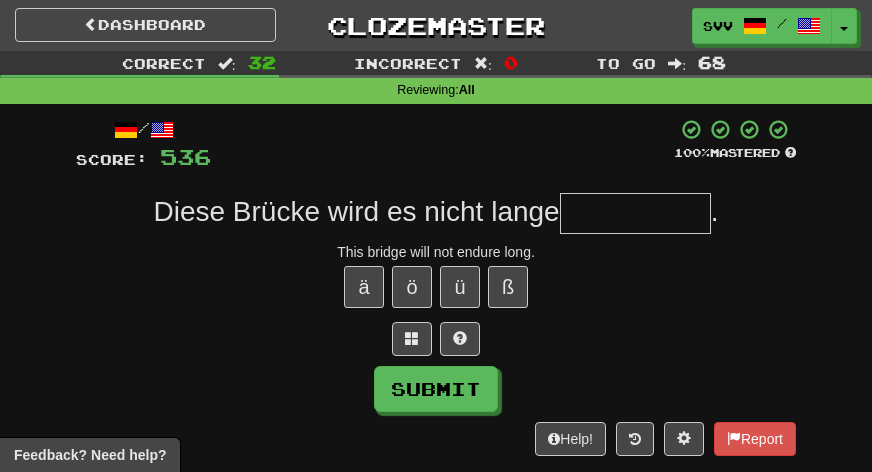 type on "*" 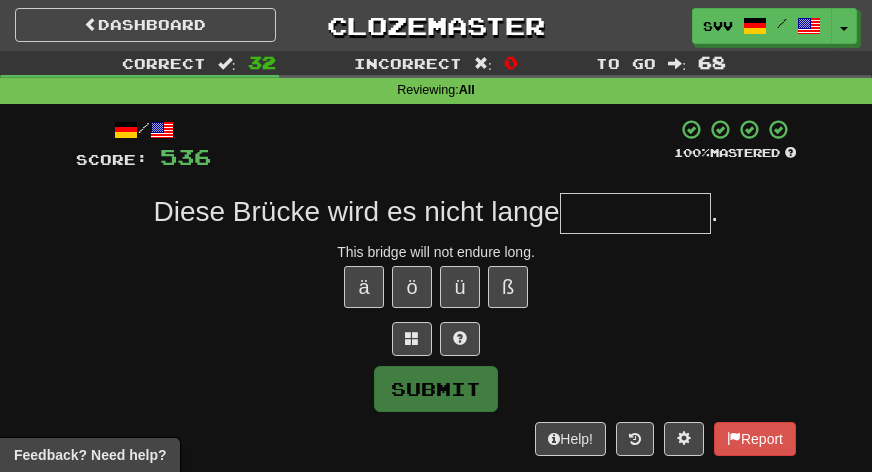 type on "*" 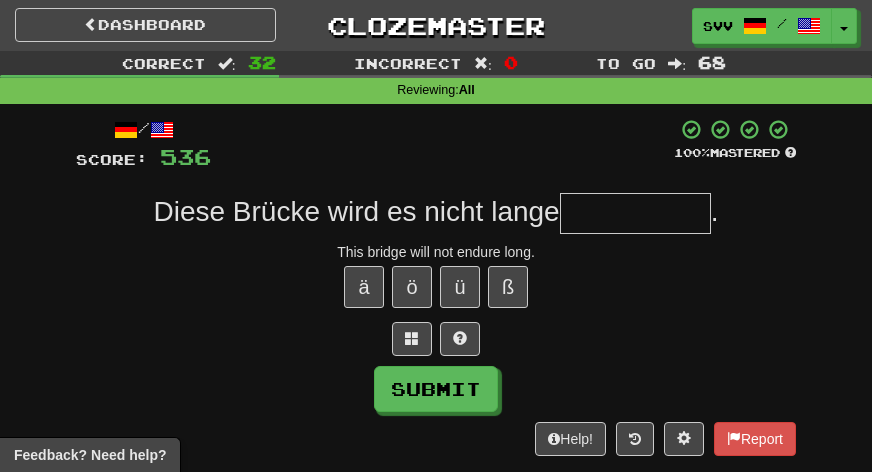 type on "*" 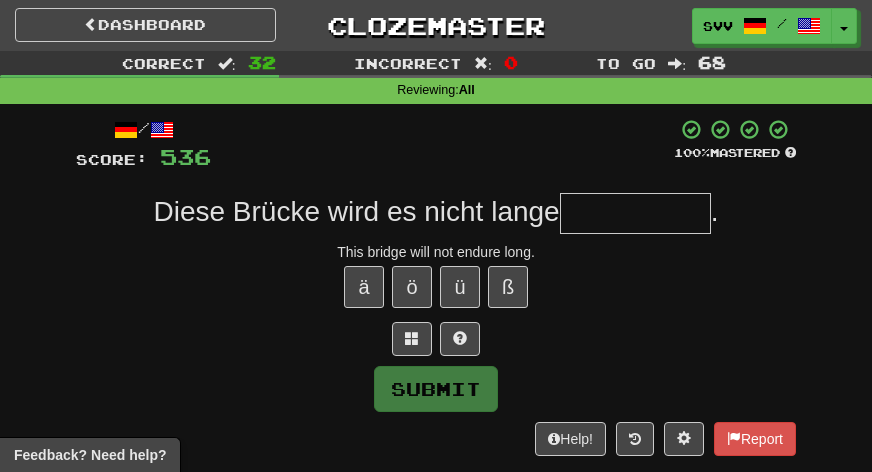 type on "*" 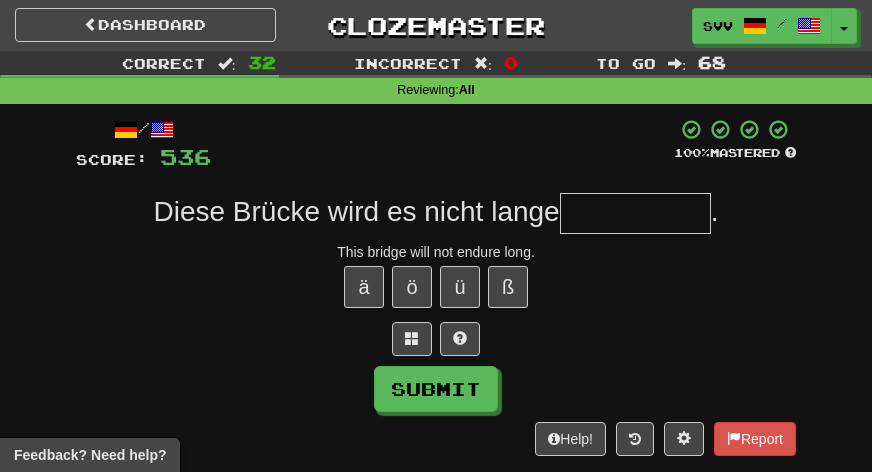 type on "*" 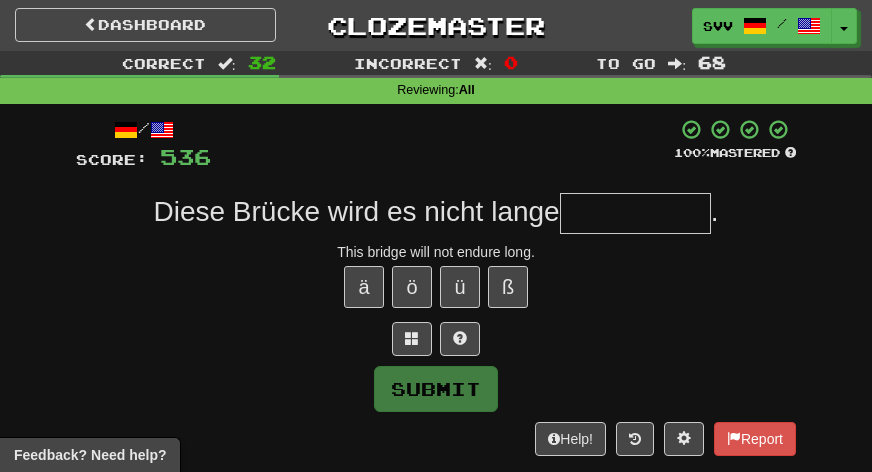 type on "*" 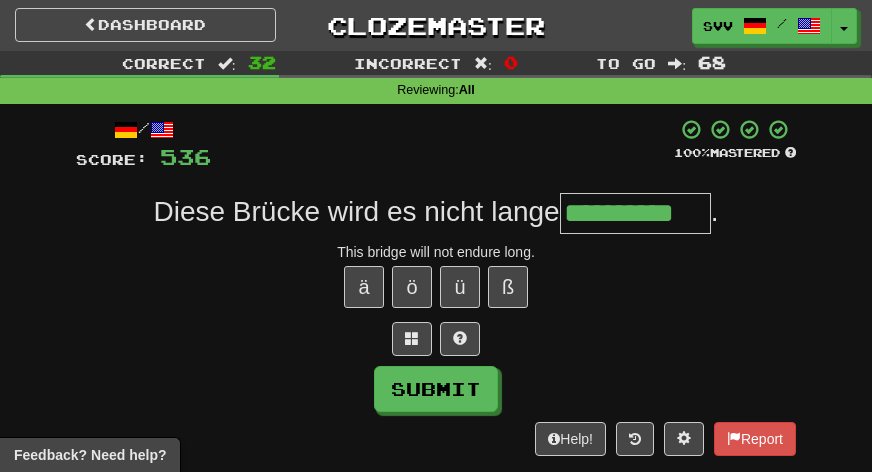 type on "**********" 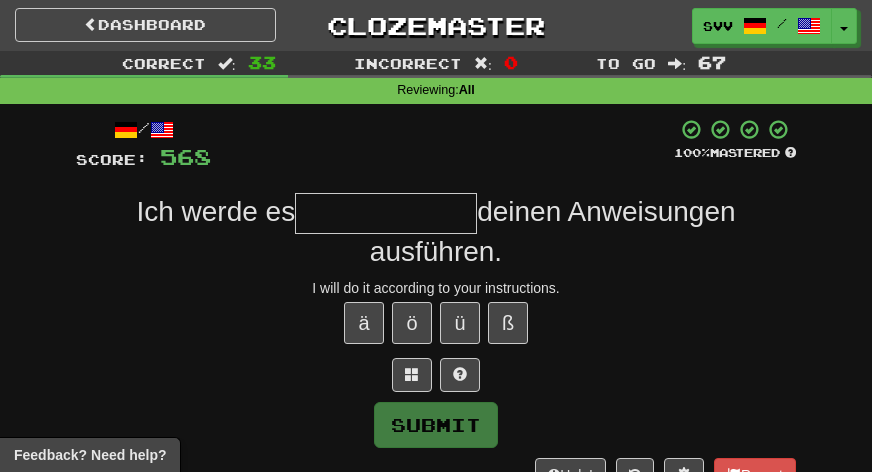 type on "*" 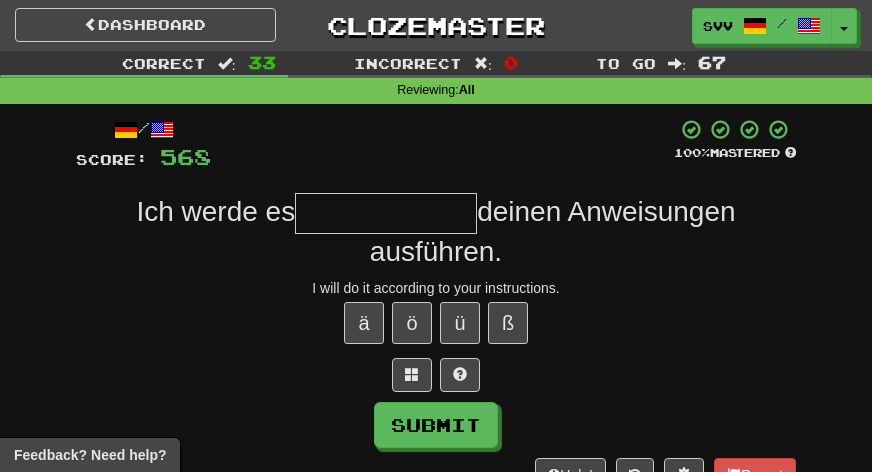 type on "*" 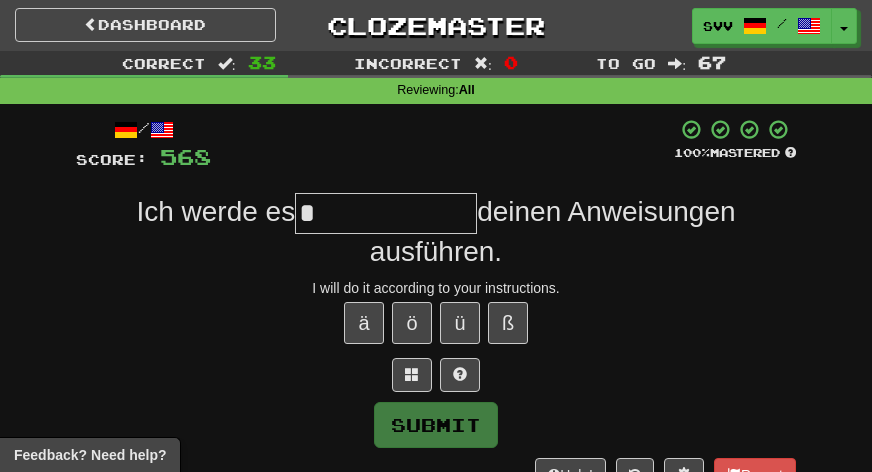 type on "*" 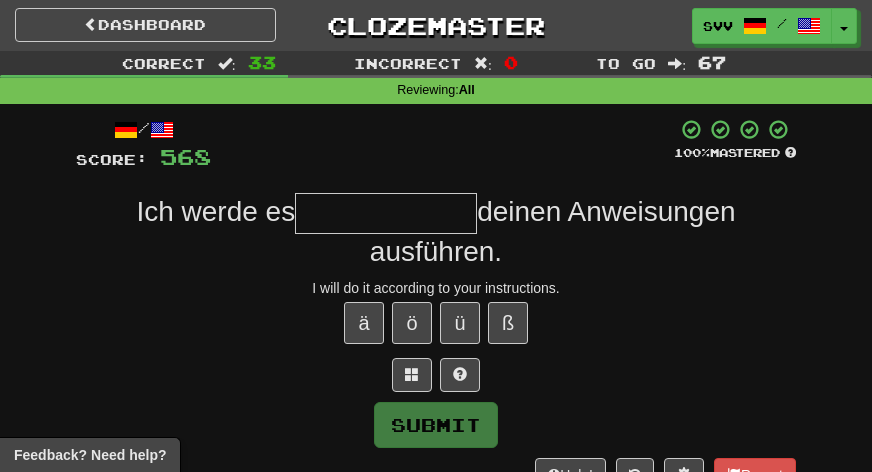 type on "*" 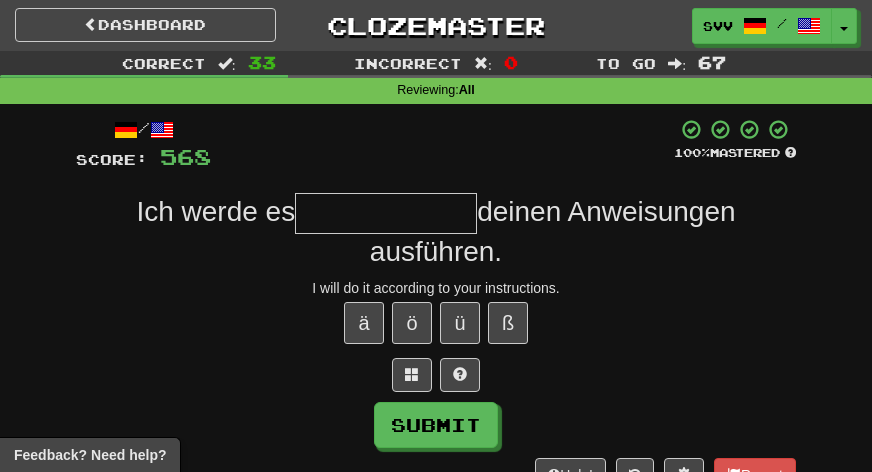 type on "*" 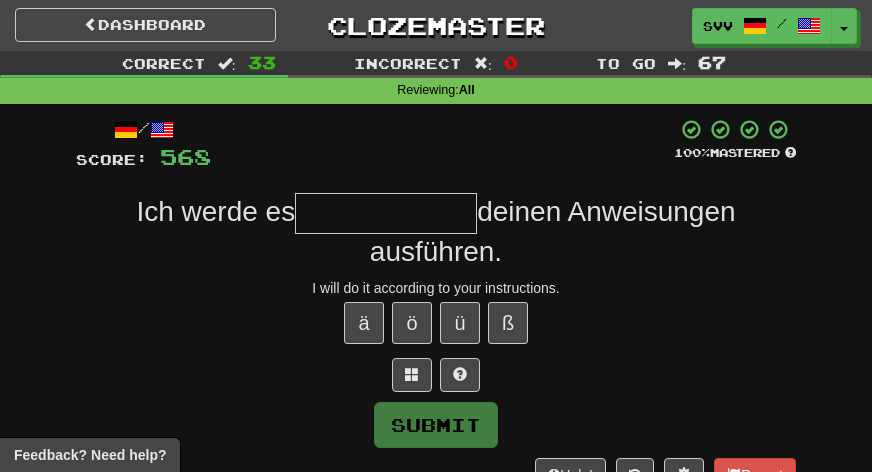 type on "*" 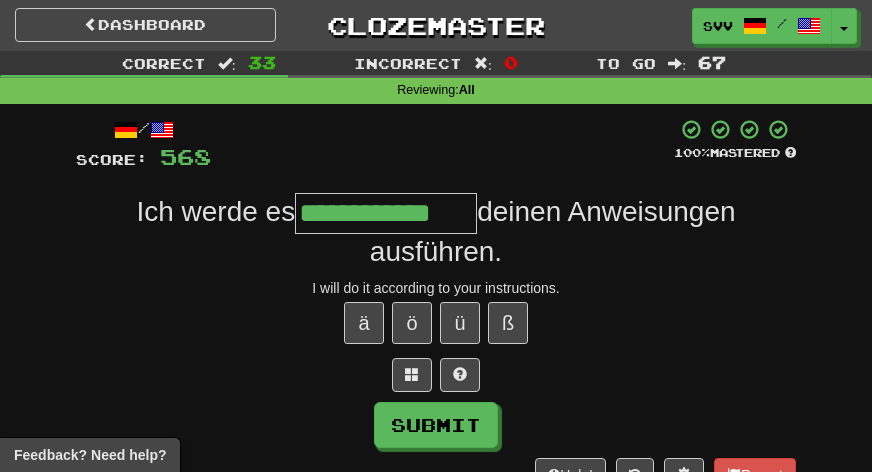 type on "**********" 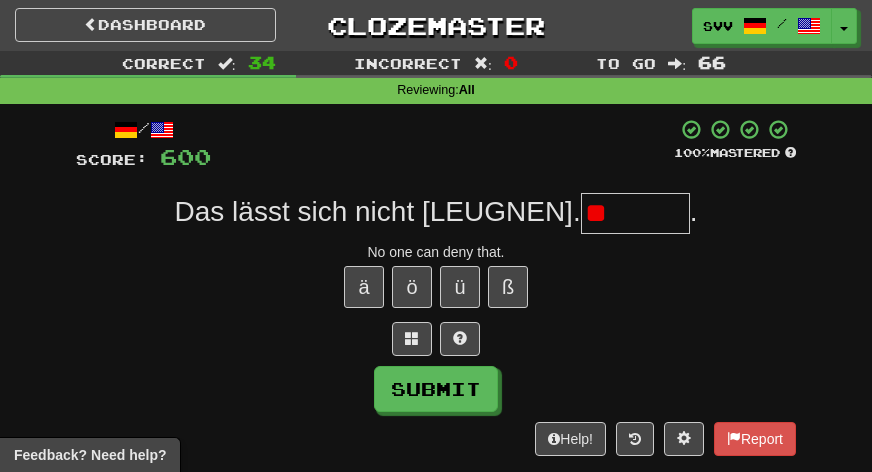 type on "*" 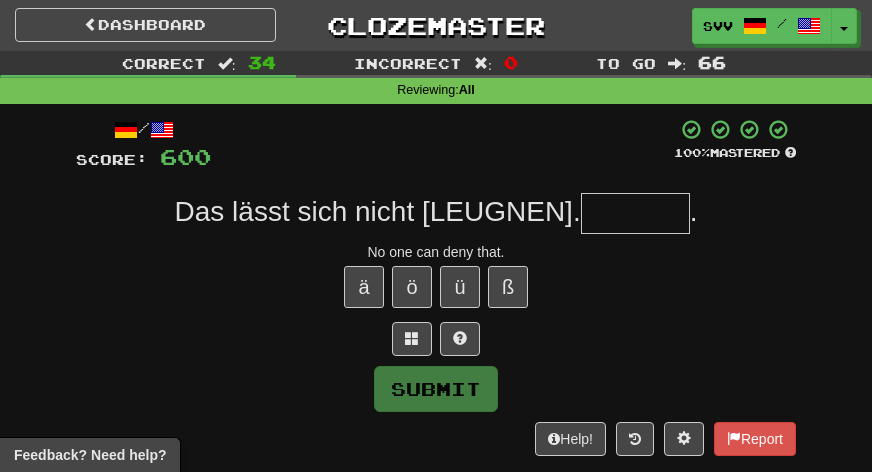 type on "*" 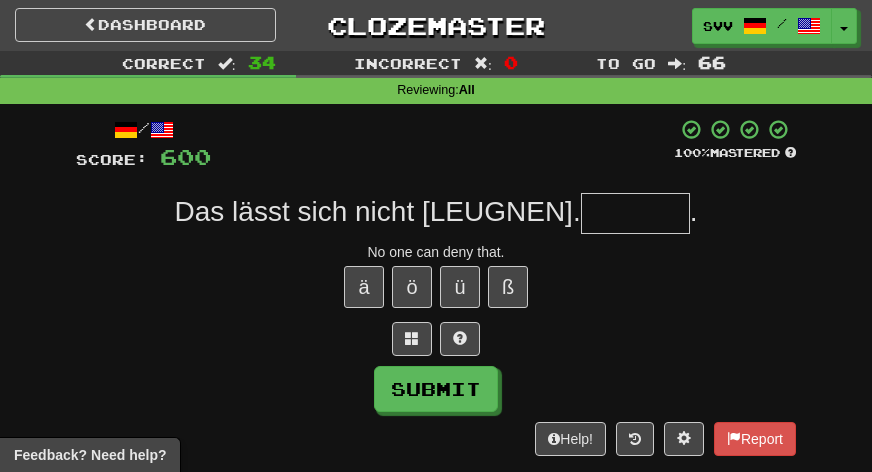 type on "*" 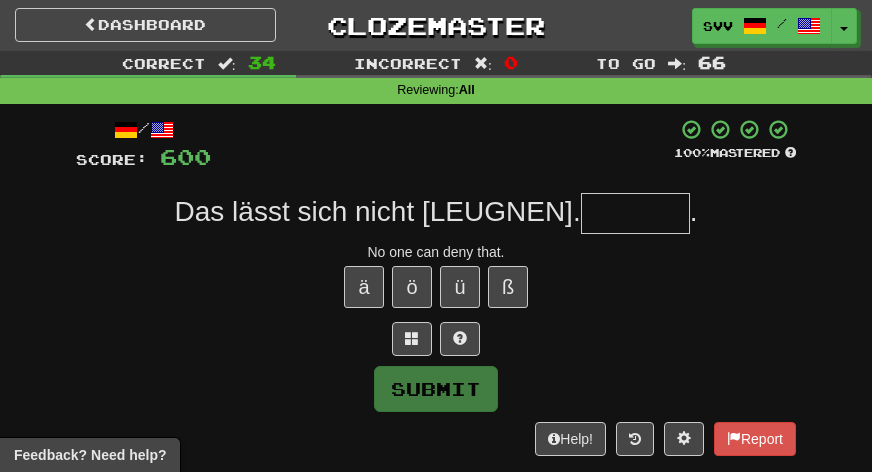 type on "*" 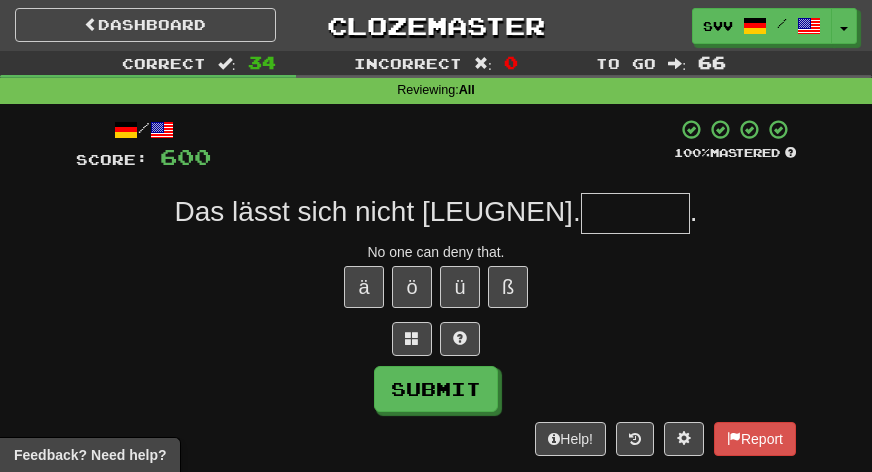 type on "*" 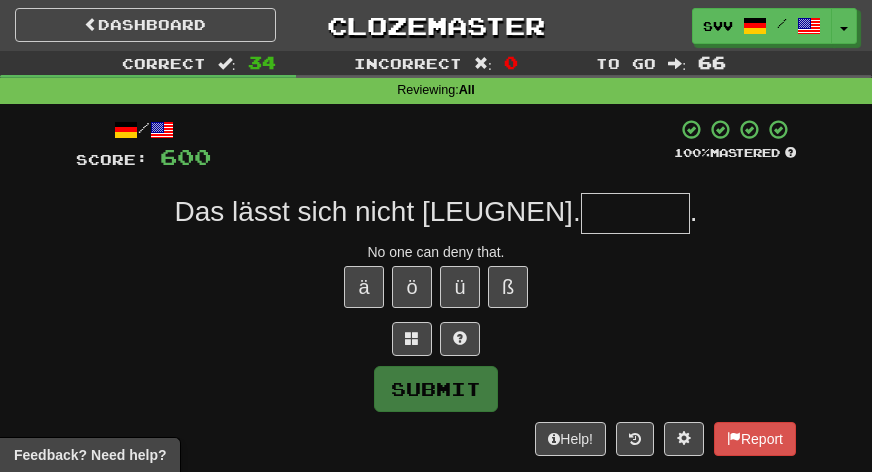 type on "*" 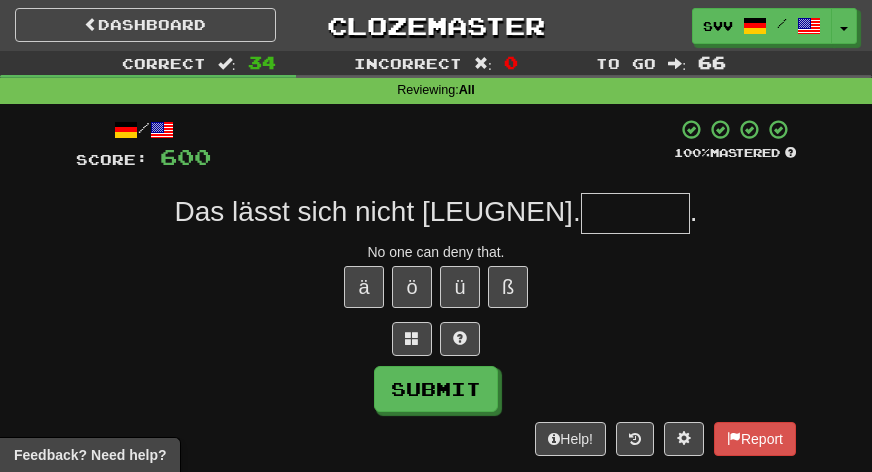 type on "*" 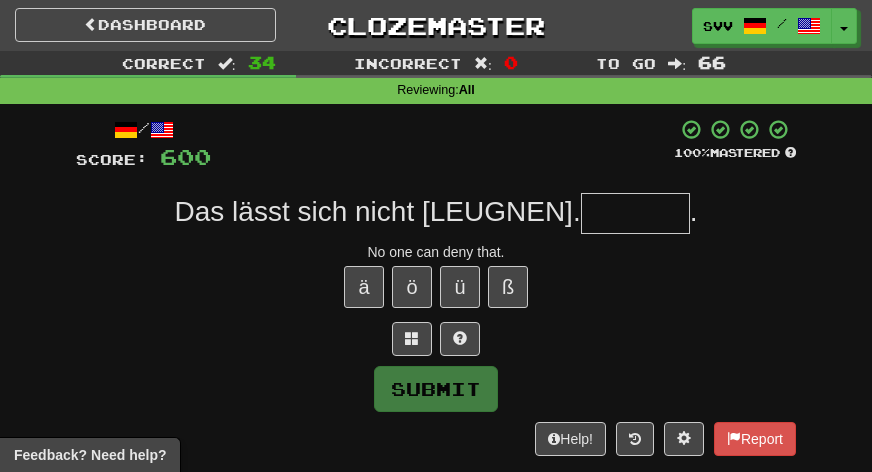 type on "*" 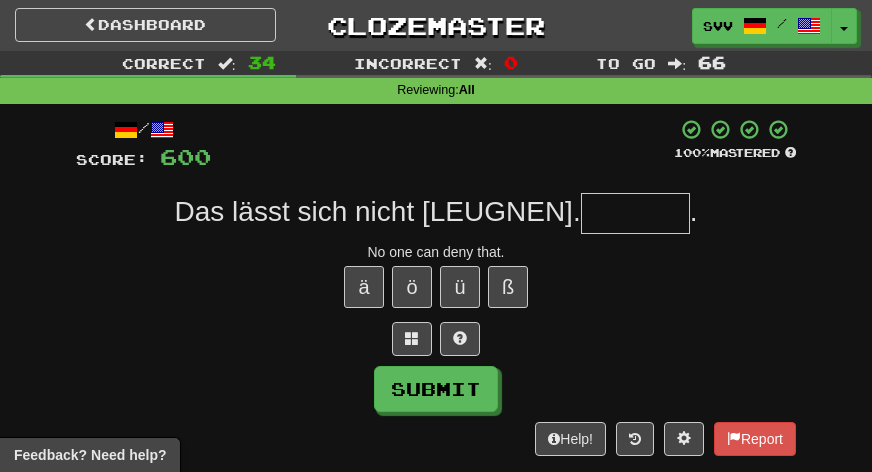 type on "*" 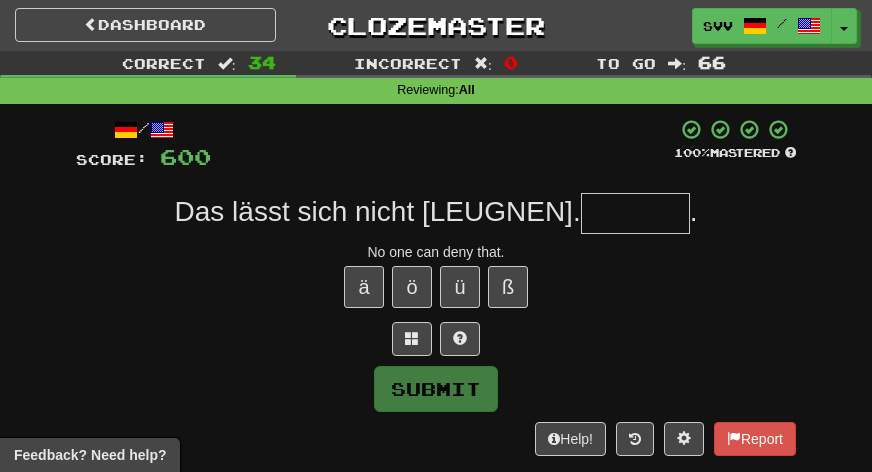type on "*" 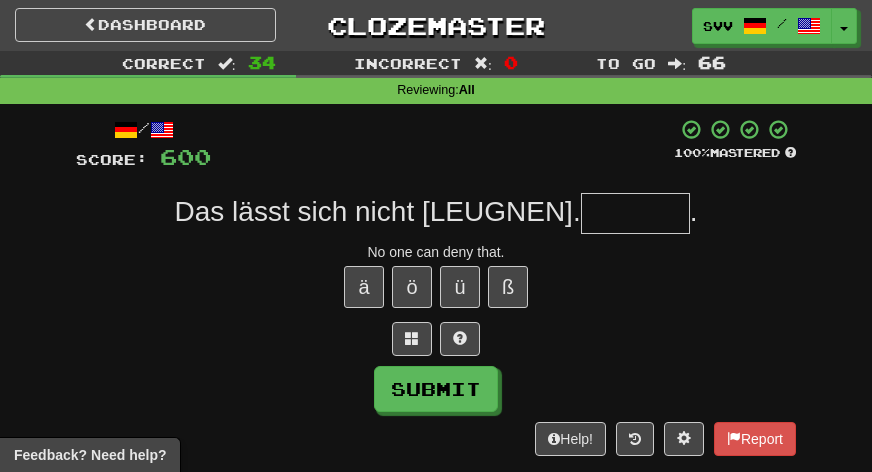 type on "*" 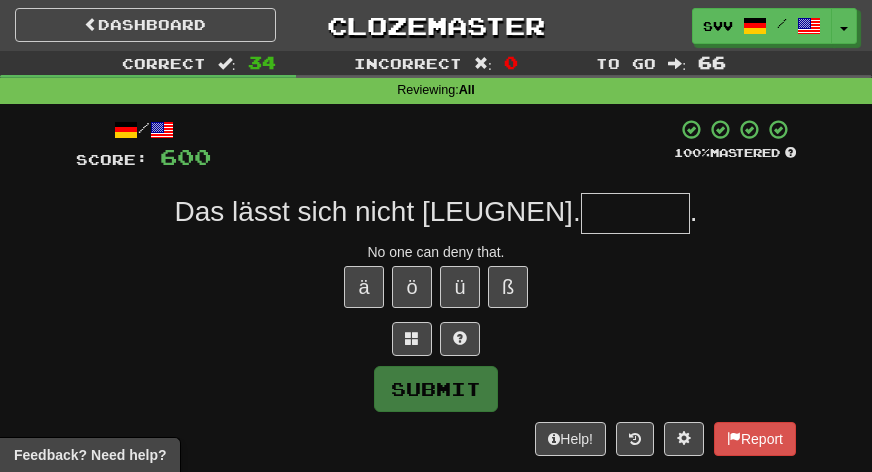 type on "*" 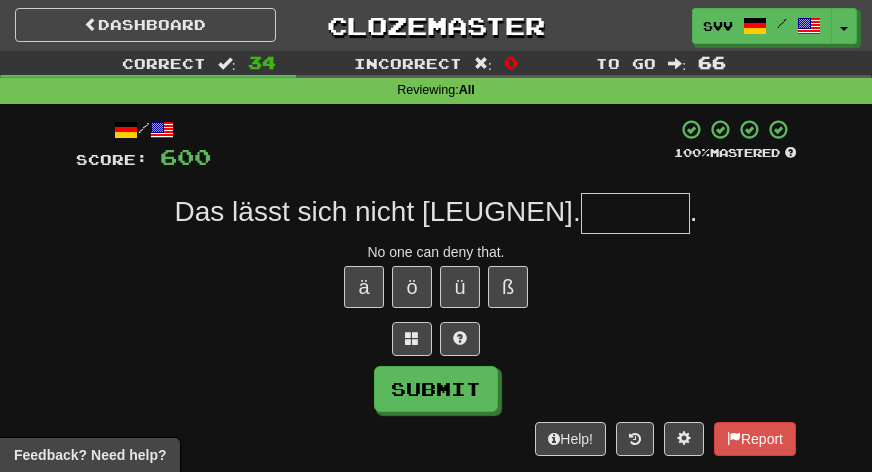 type on "*" 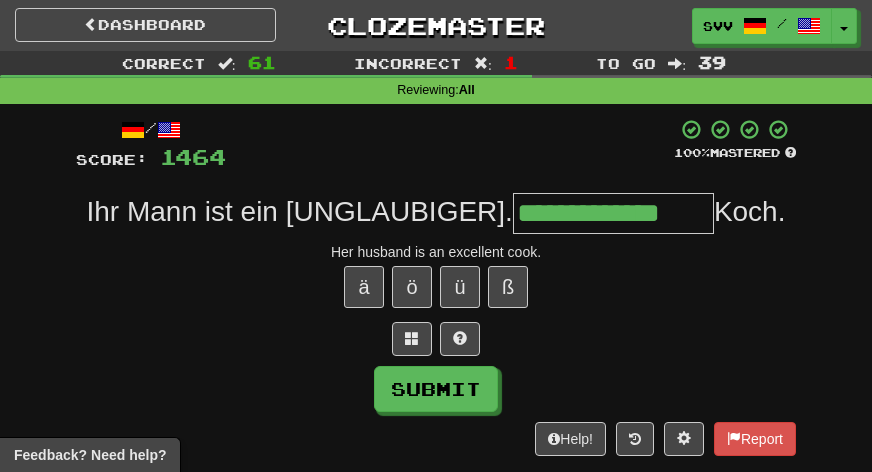 scroll, scrollTop: 0, scrollLeft: 0, axis: both 